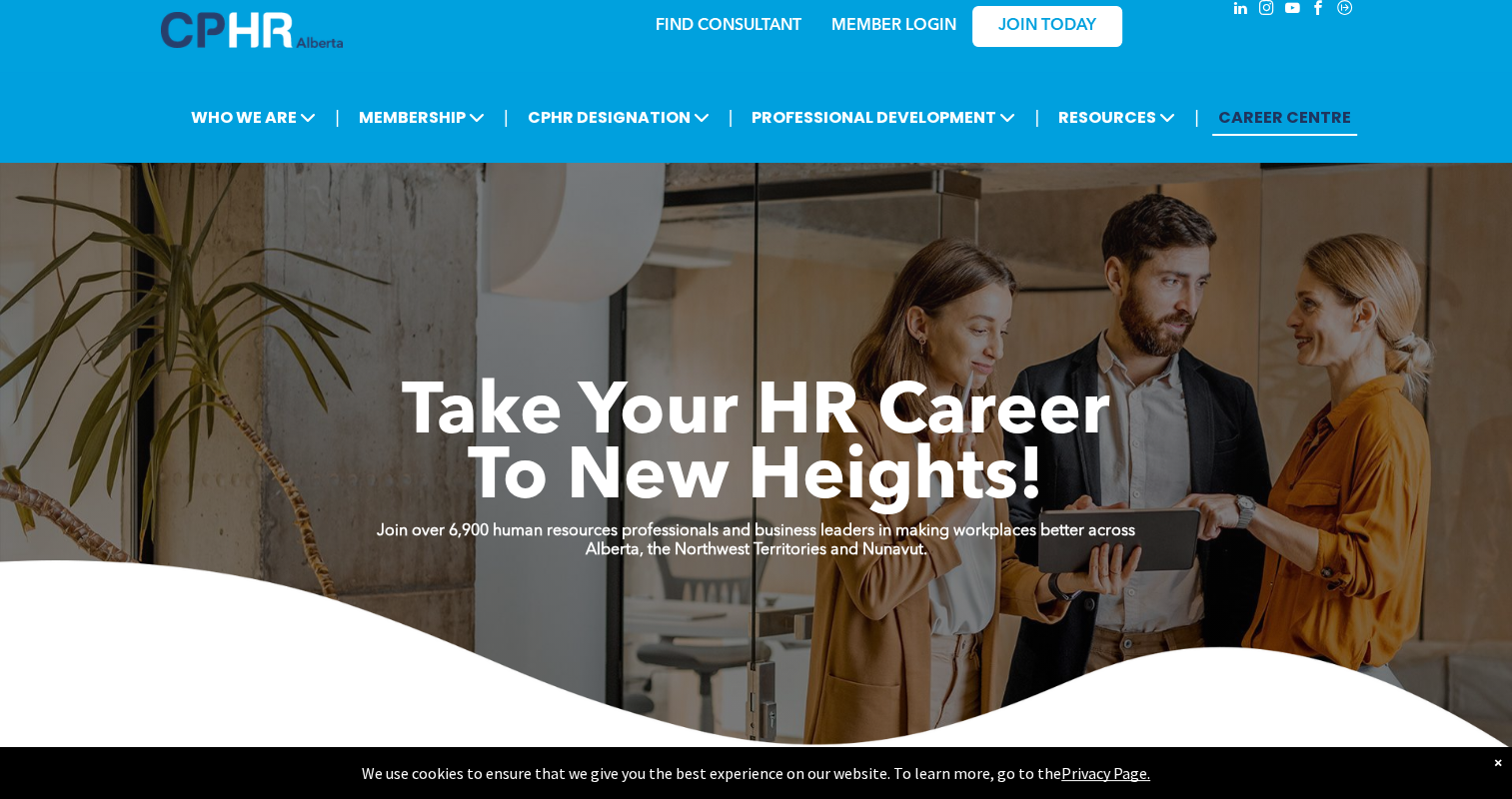 scroll, scrollTop: 0, scrollLeft: 0, axis: both 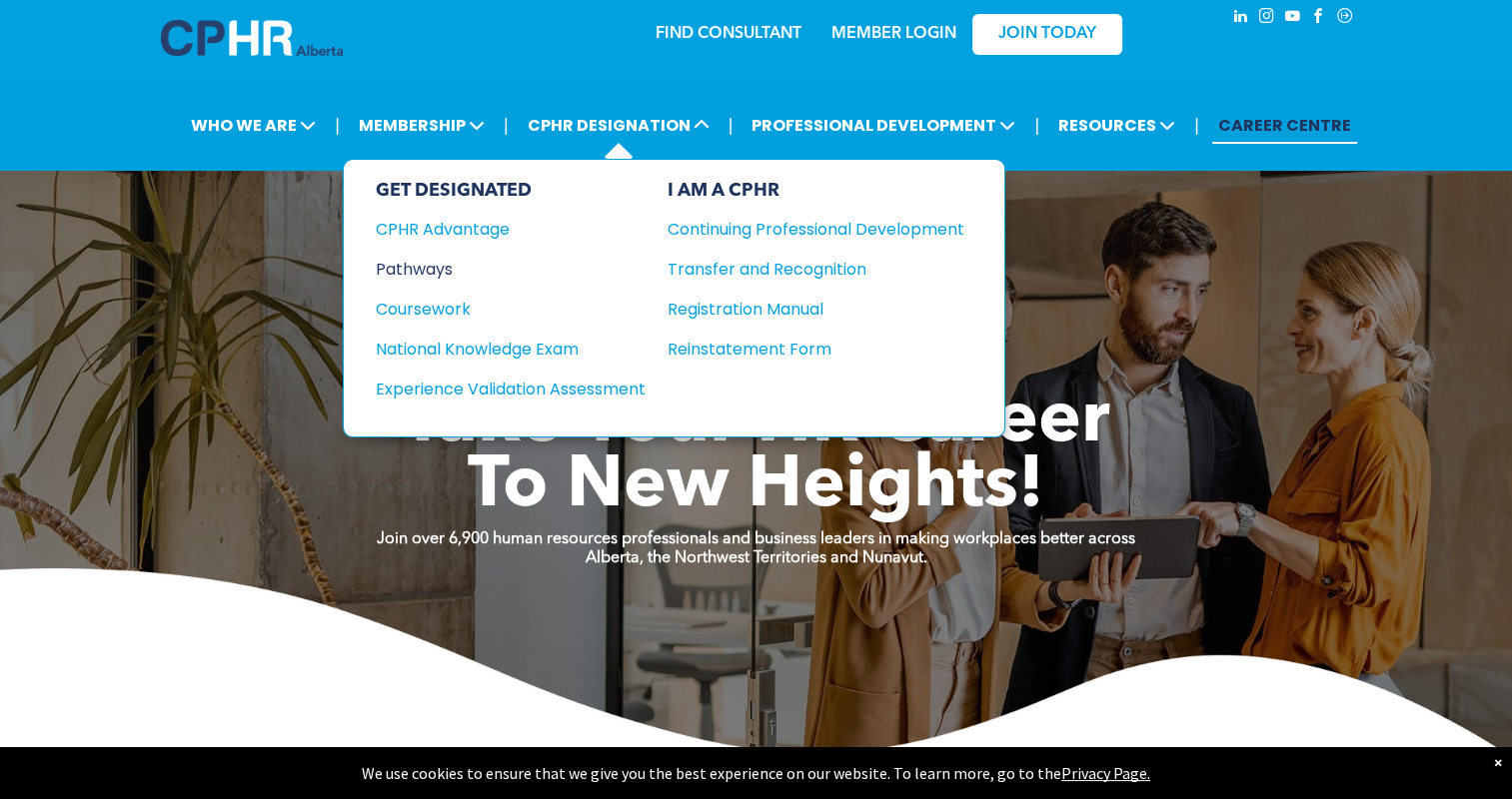 click on "Pathways" at bounding box center [497, 269] 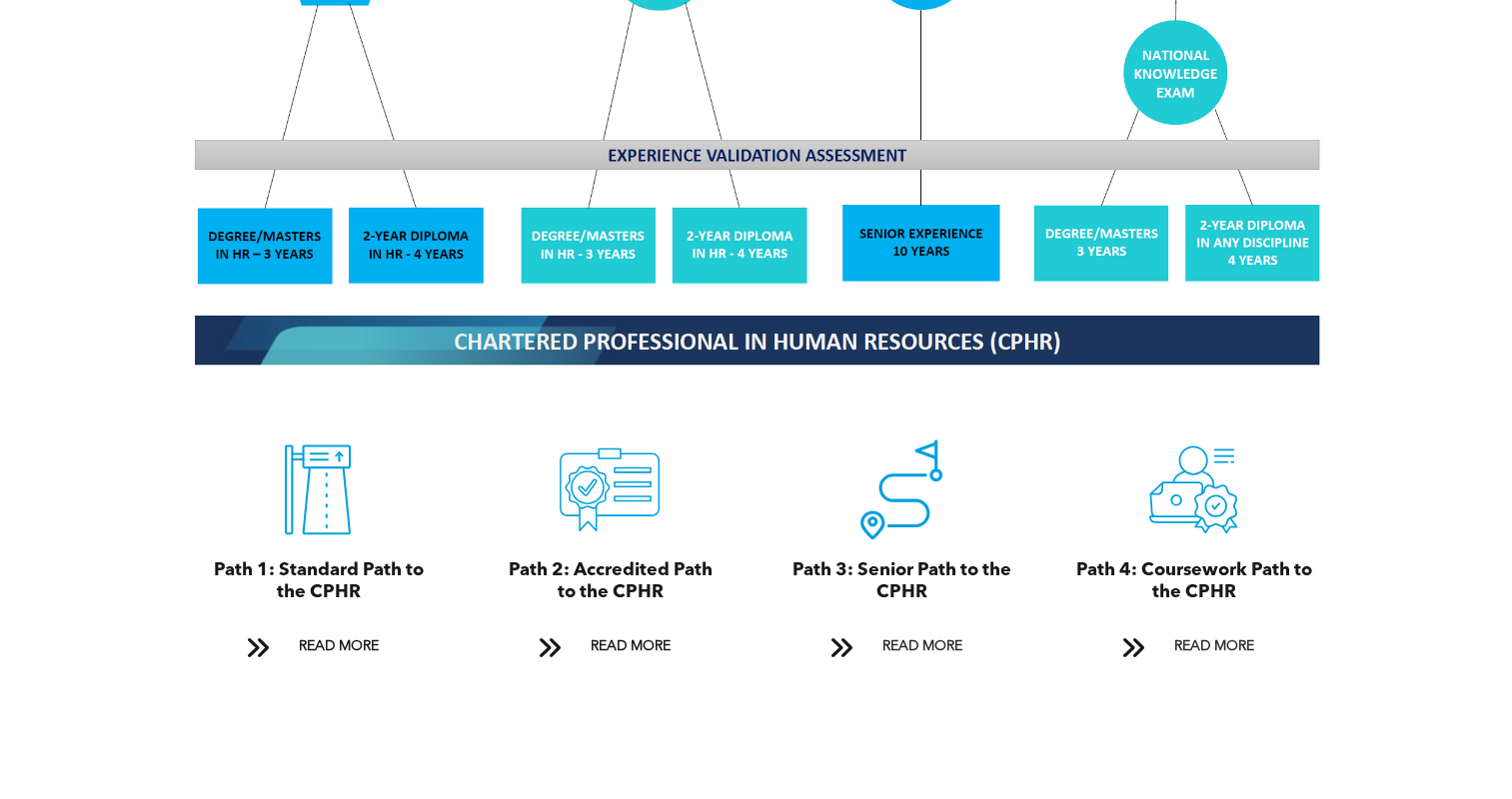 scroll, scrollTop: 1997, scrollLeft: 0, axis: vertical 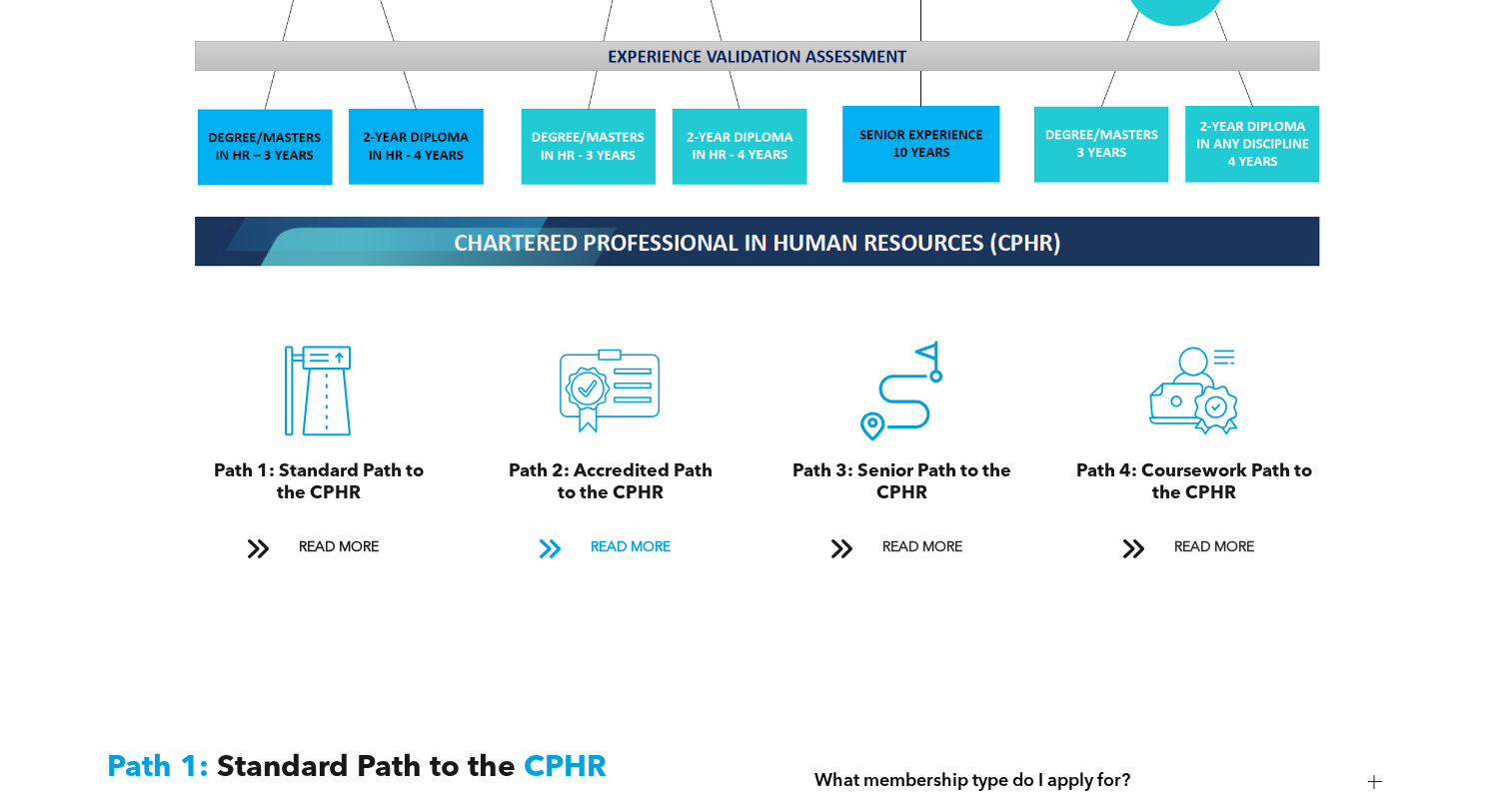 click on "READ MORE" at bounding box center (610, 547) 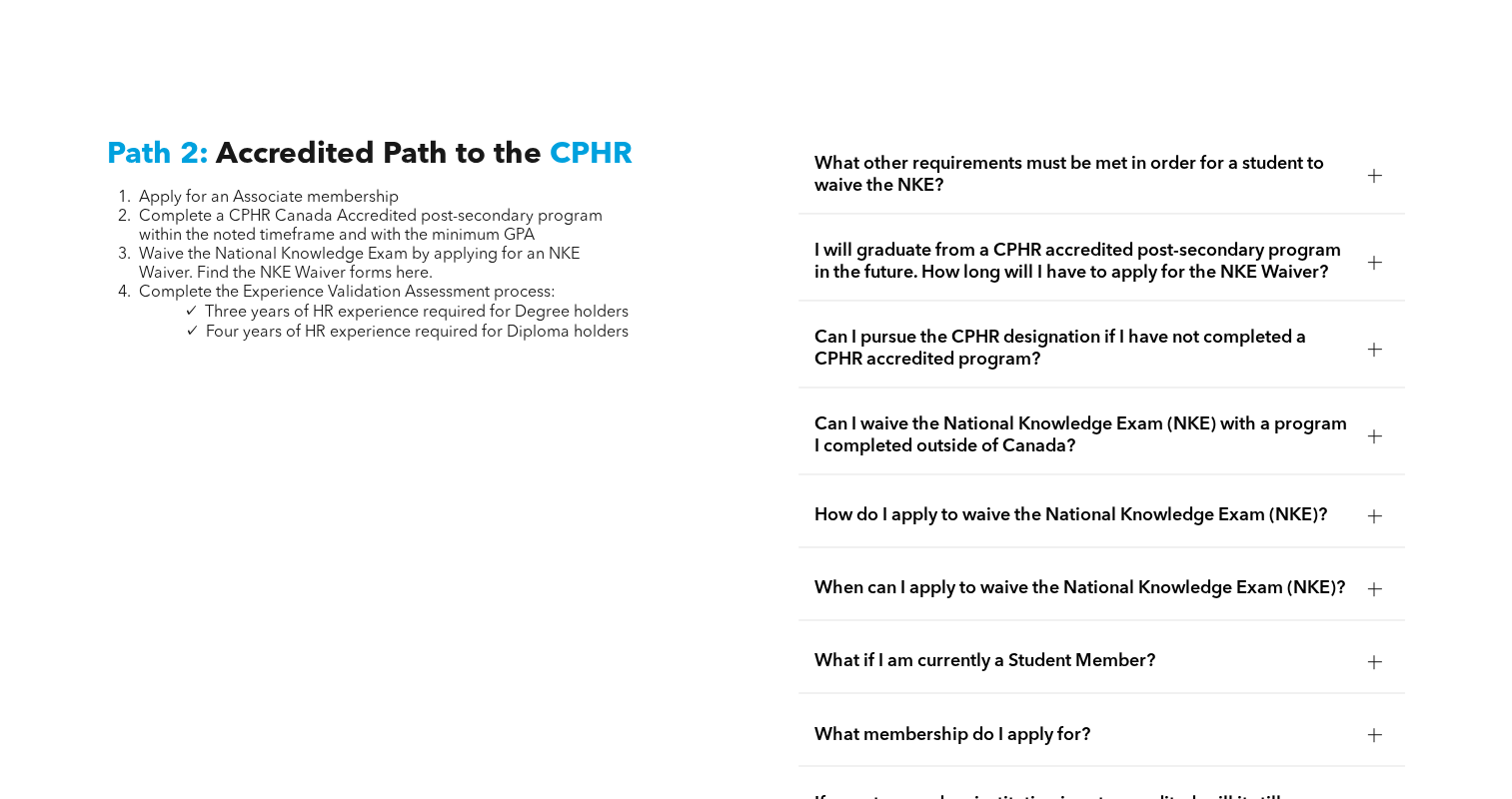 scroll, scrollTop: 3152, scrollLeft: 0, axis: vertical 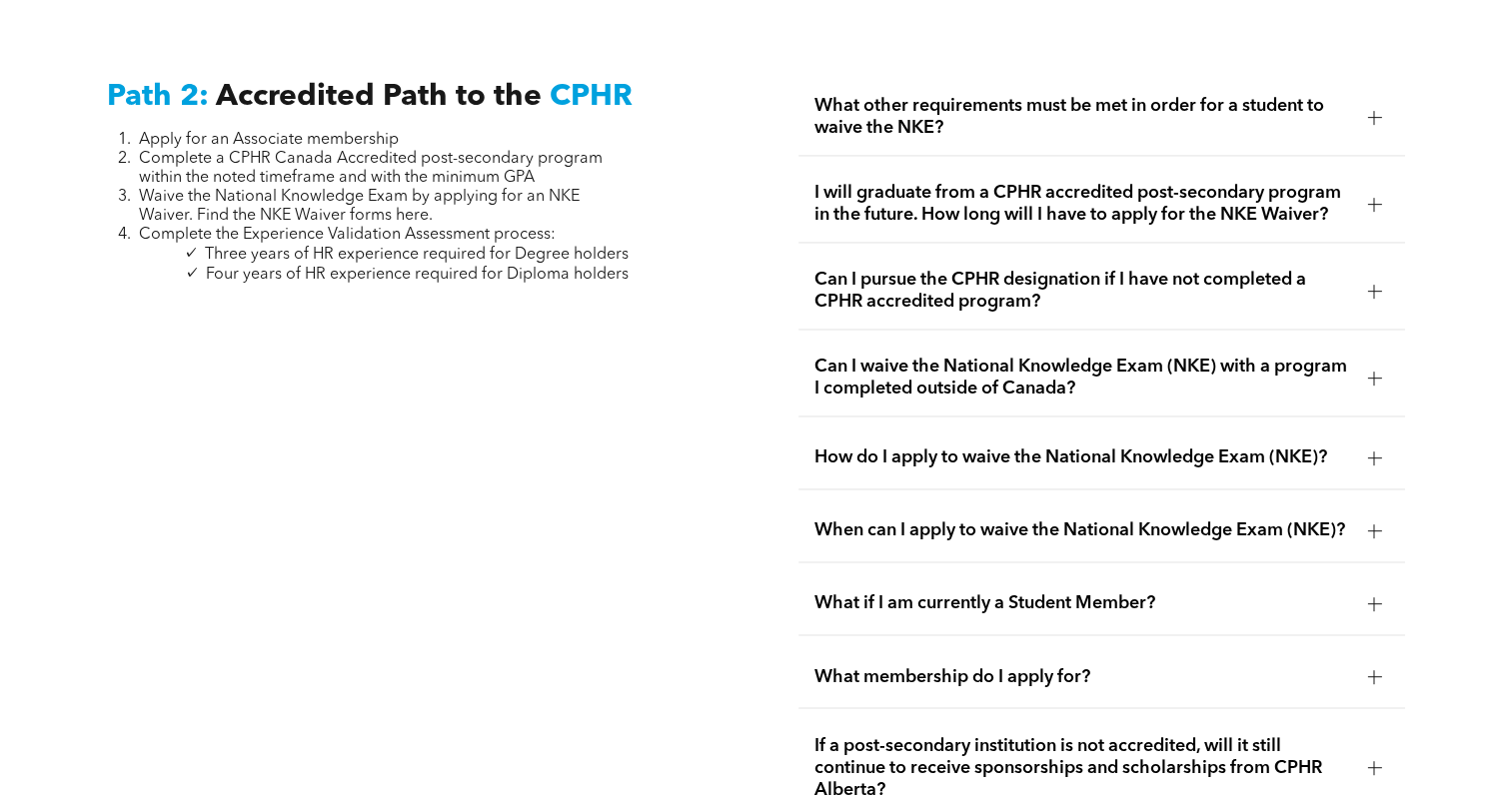 click on "What other requirements must be met in order for a student to waive the NKE?" at bounding box center [1082, 117] 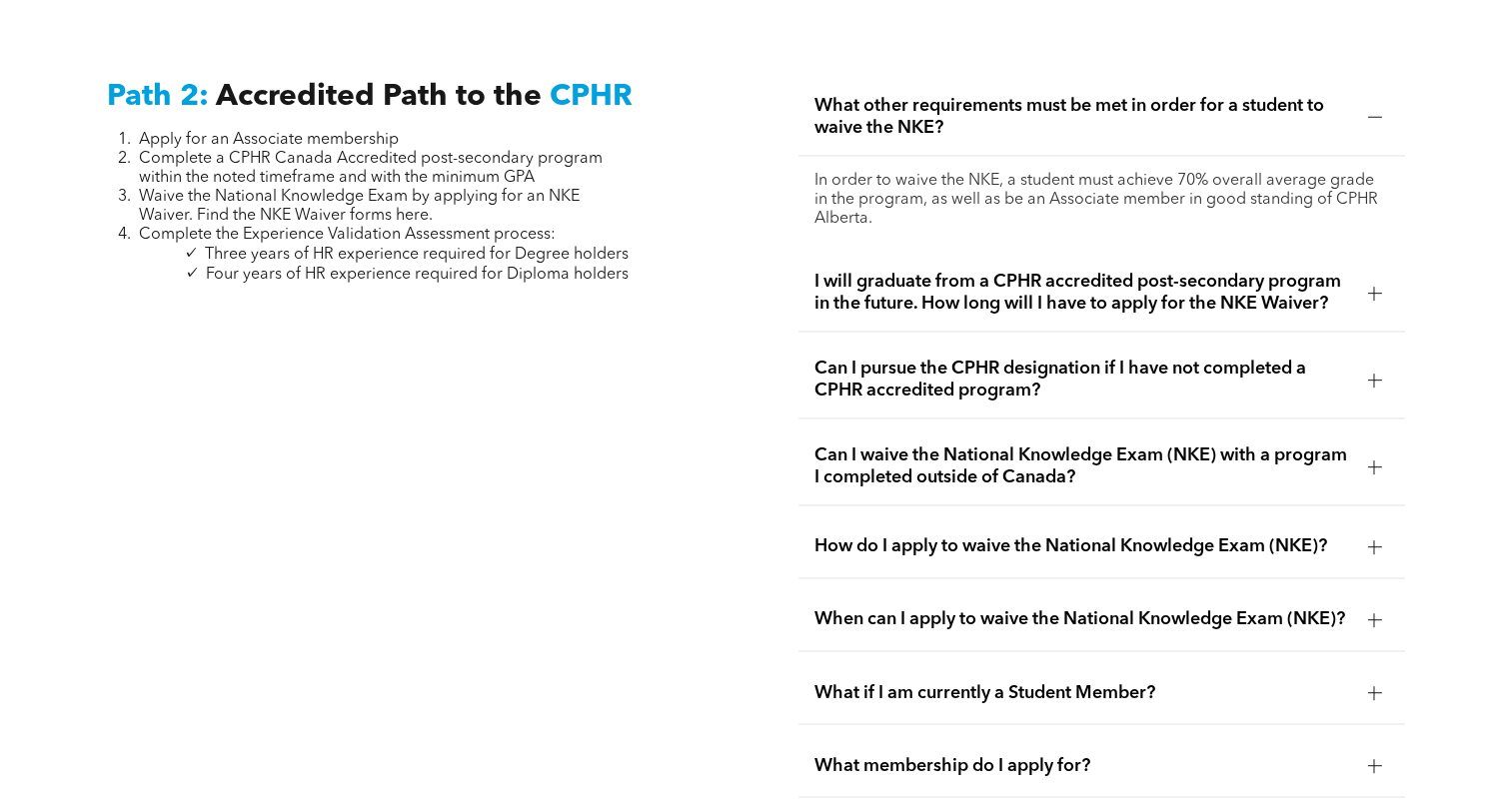 click on "What other requirements must be met in order for a student to waive the NKE?" at bounding box center (1082, 117) 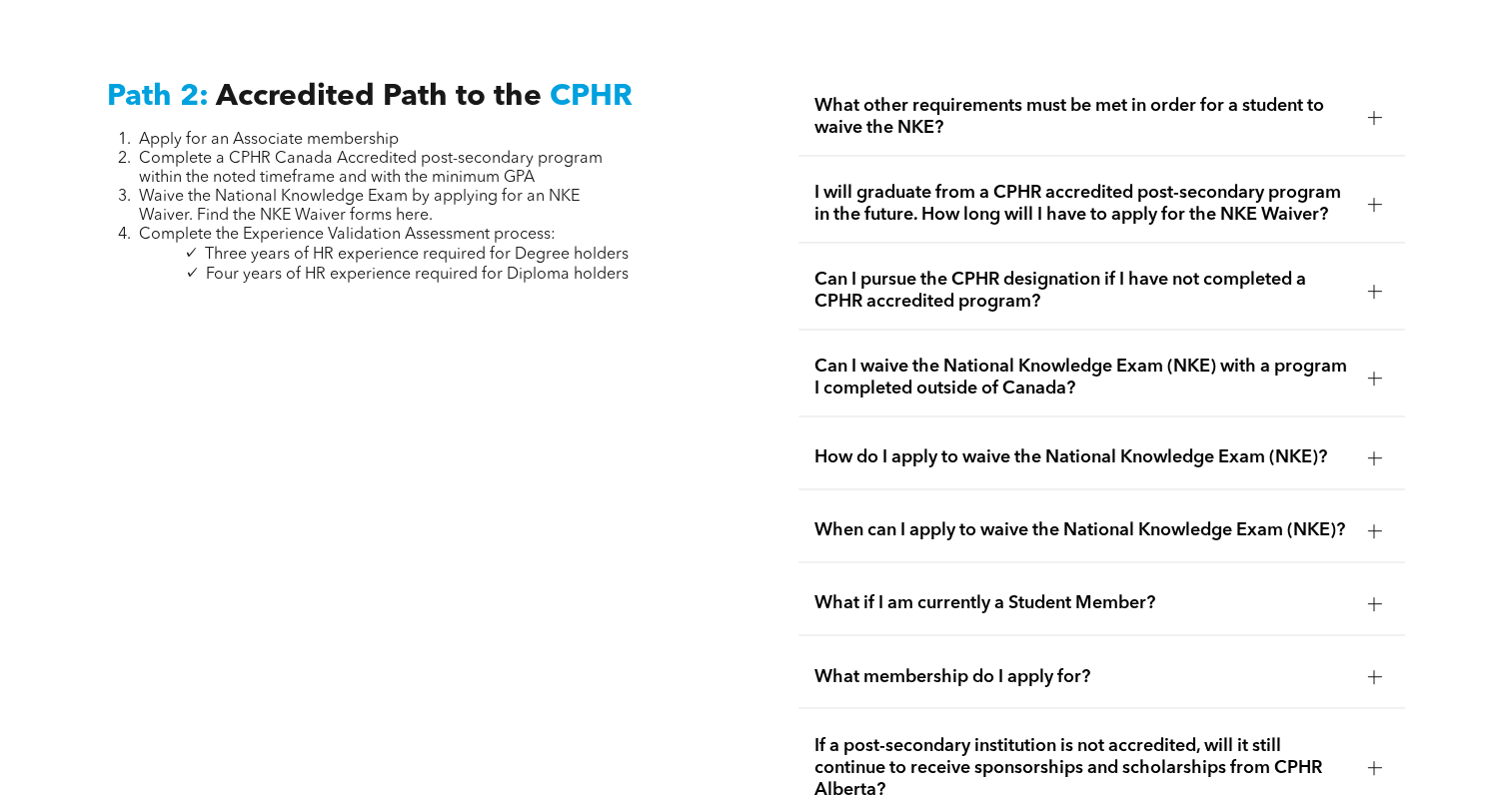 click on "I will graduate from a CPHR accredited post-secondary program in the future. How long will I have to apply for the NKE Waiver?" at bounding box center [1082, 204] 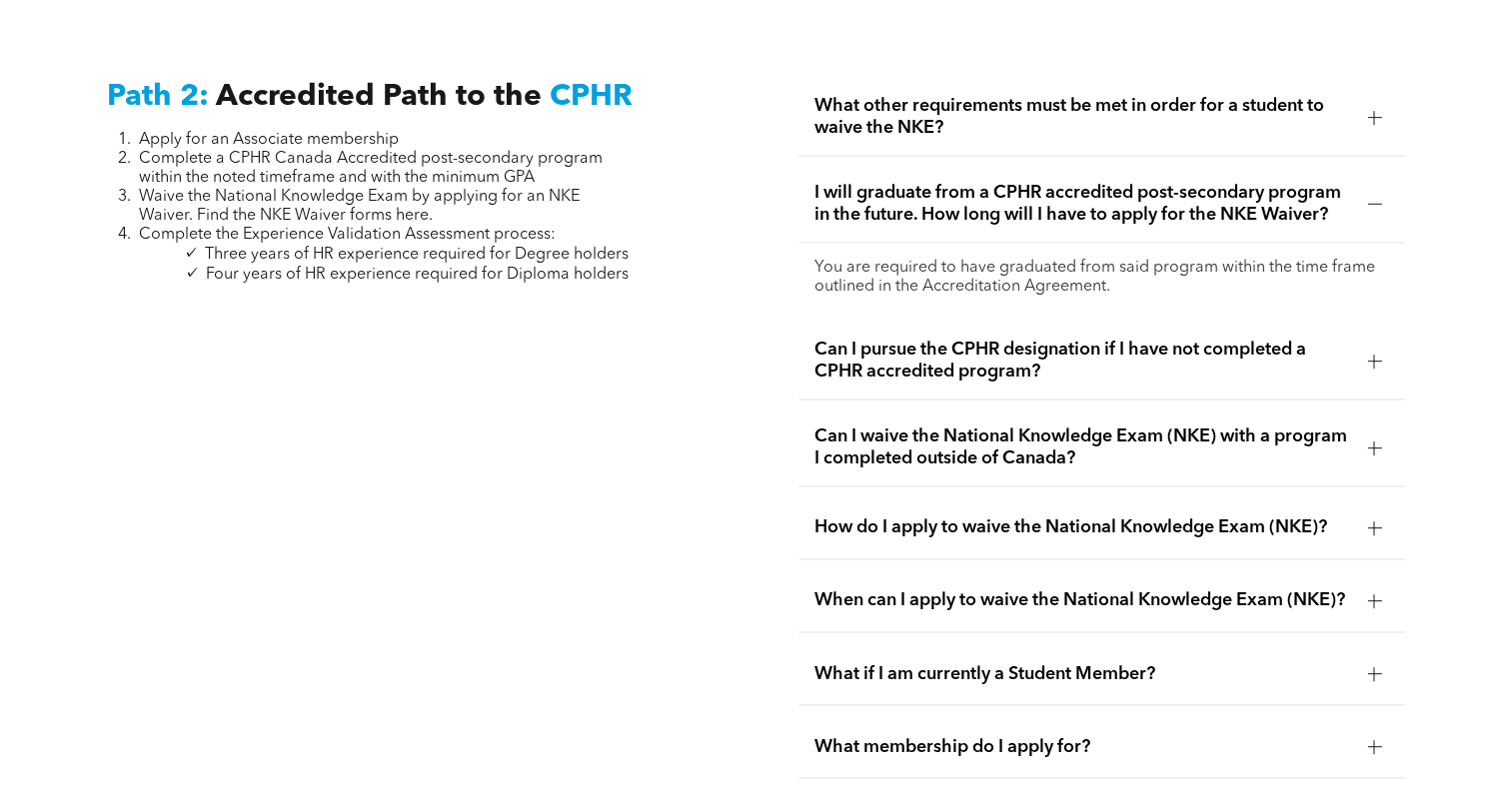 click on "I will graduate from a CPHR accredited post-secondary program in the future. How long will I have to apply for the NKE Waiver?" at bounding box center [1082, 204] 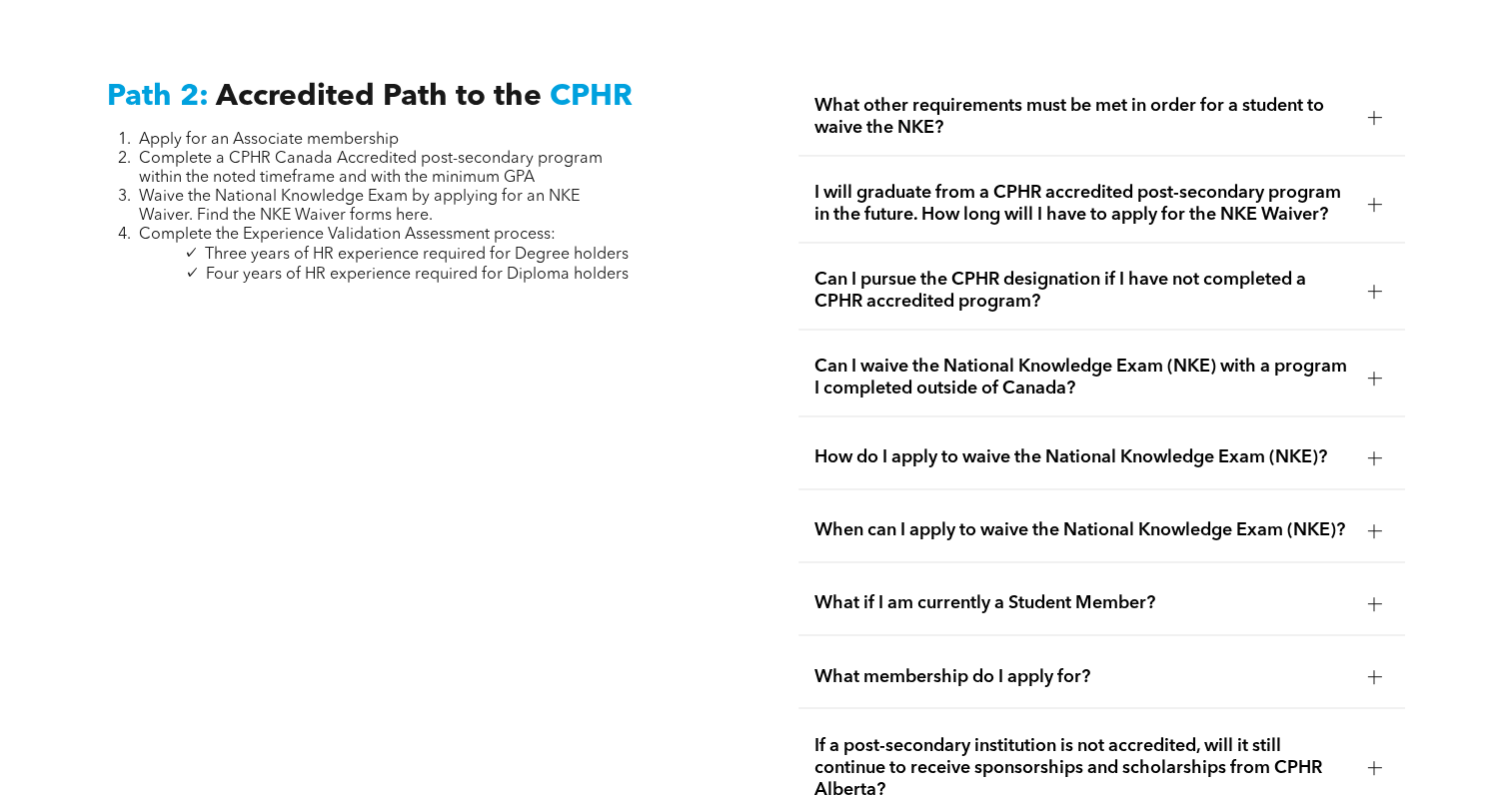 click on "Can I pursue the CPHR designation if I have not completed a CPHR accredited program?" at bounding box center (1082, 291) 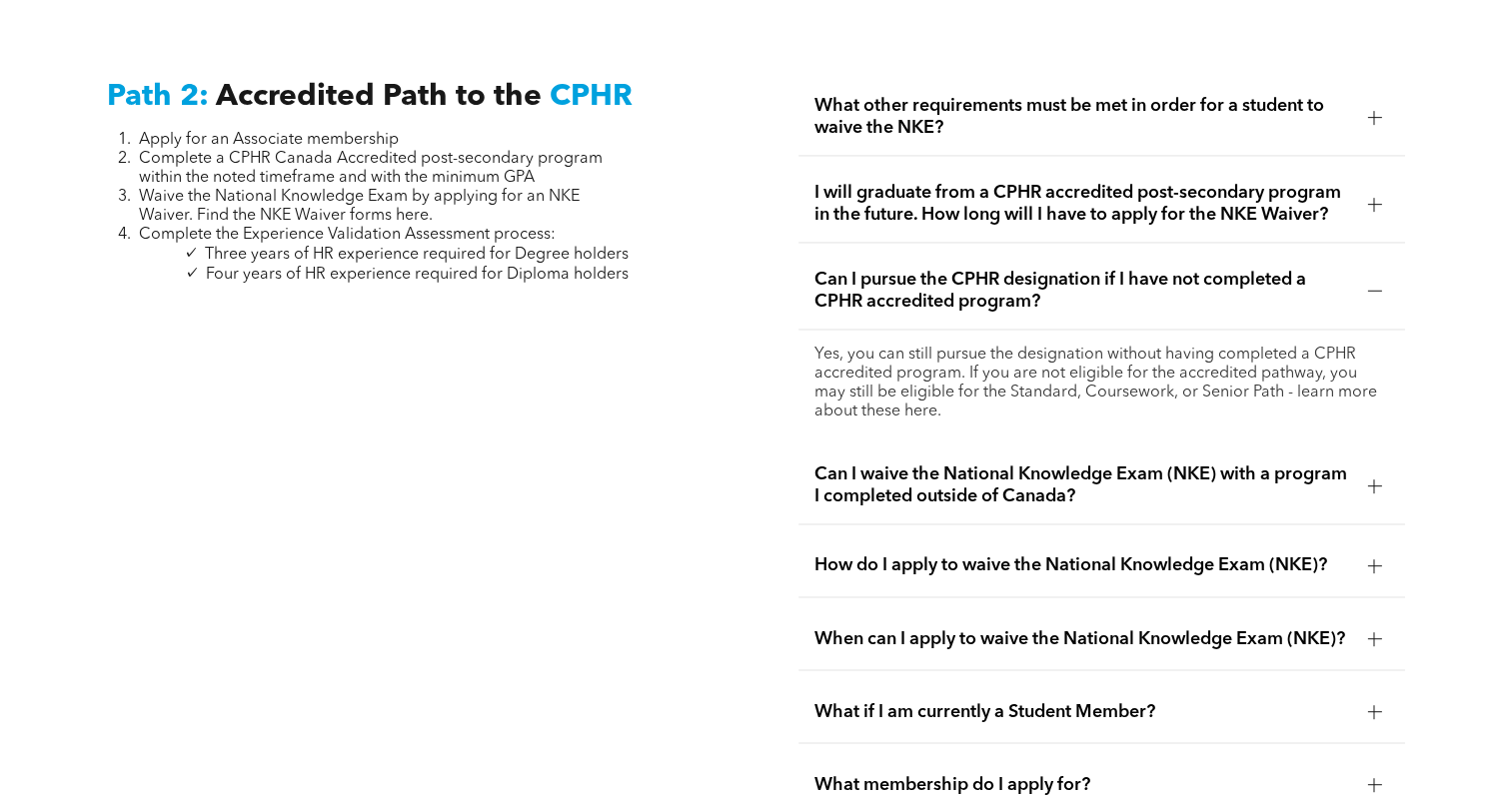 click on "Can I pursue the CPHR designation if I have not completed a CPHR accredited program?" at bounding box center (1082, 291) 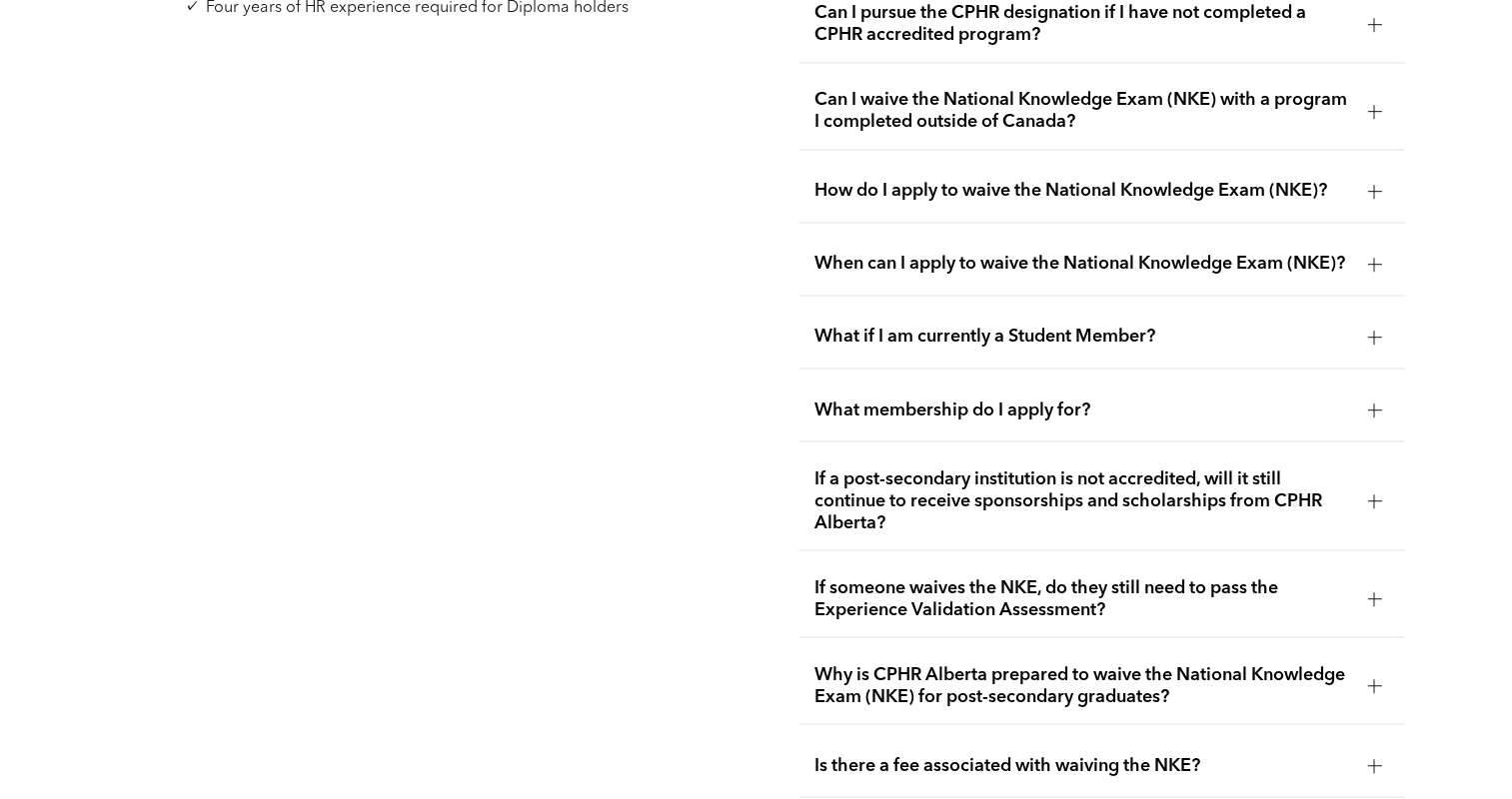 scroll, scrollTop: 3452, scrollLeft: 0, axis: vertical 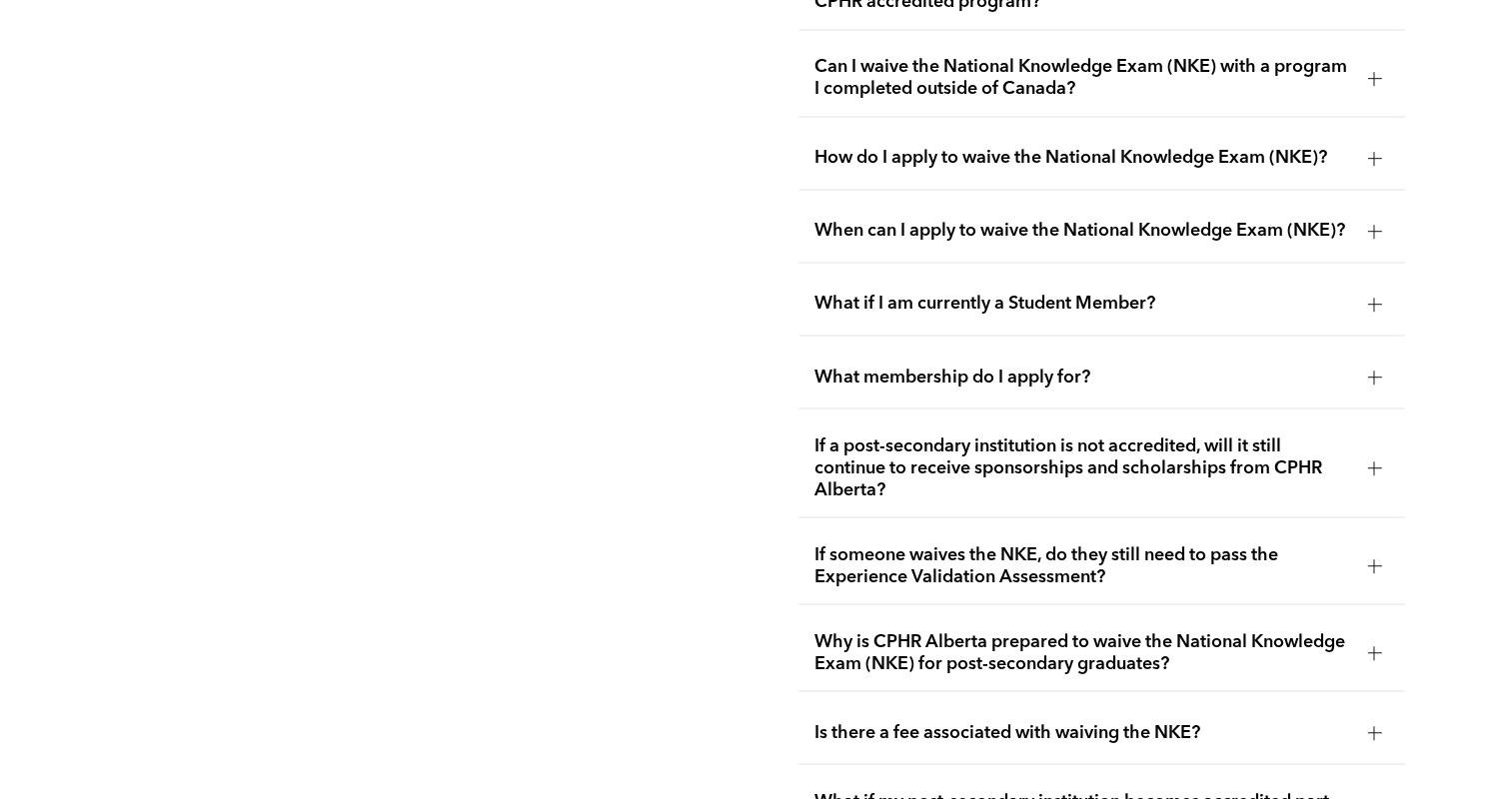 click on "If a post-secondary institution is not accredited, will it still continue to receive sponsorships and scholarships from CPHR Alberta?" at bounding box center (1082, 467) 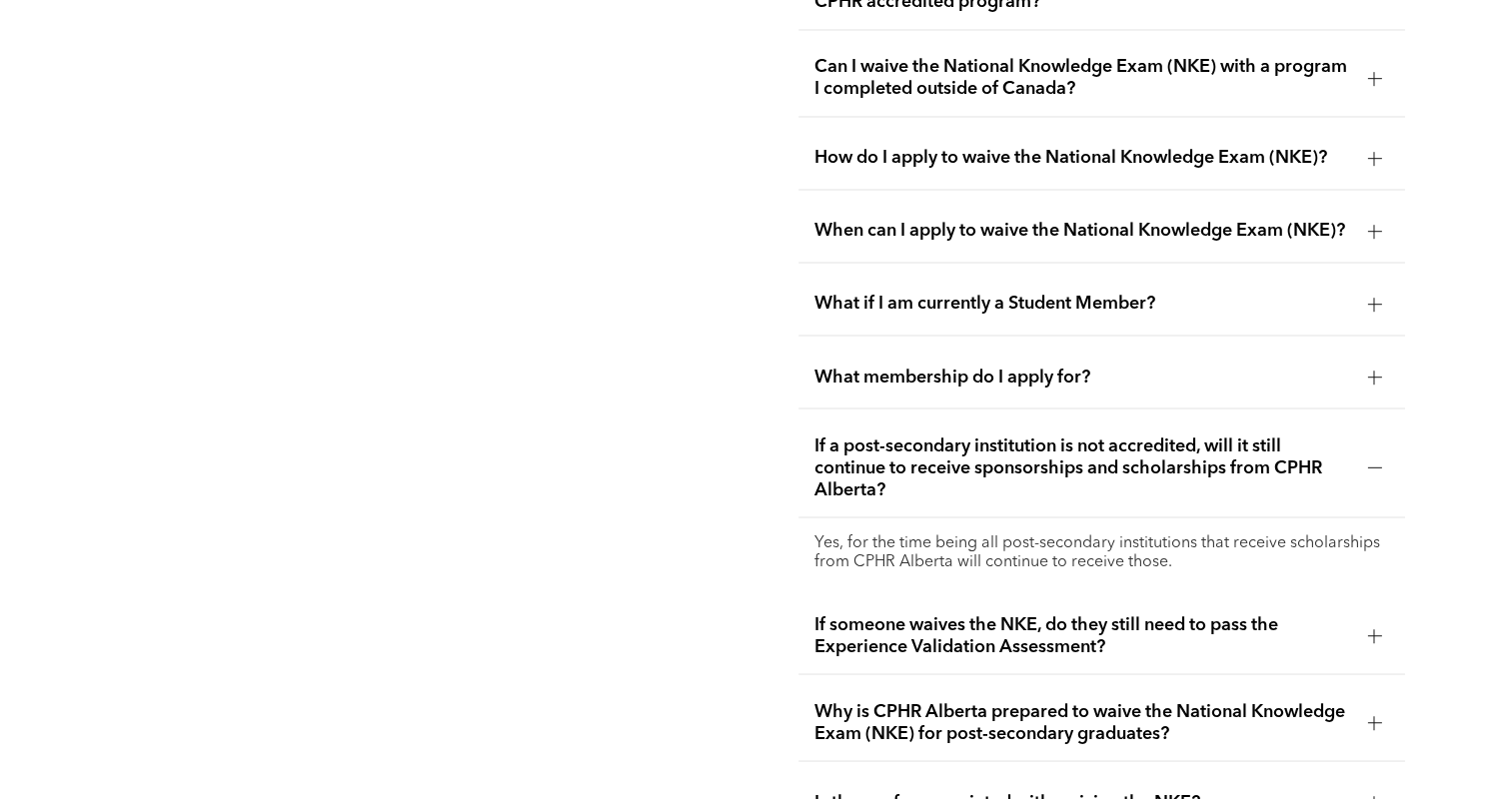 click on "If a post-secondary institution is not accredited, will it still continue to receive sponsorships and scholarships from CPHR Alberta?" at bounding box center [1082, 467] 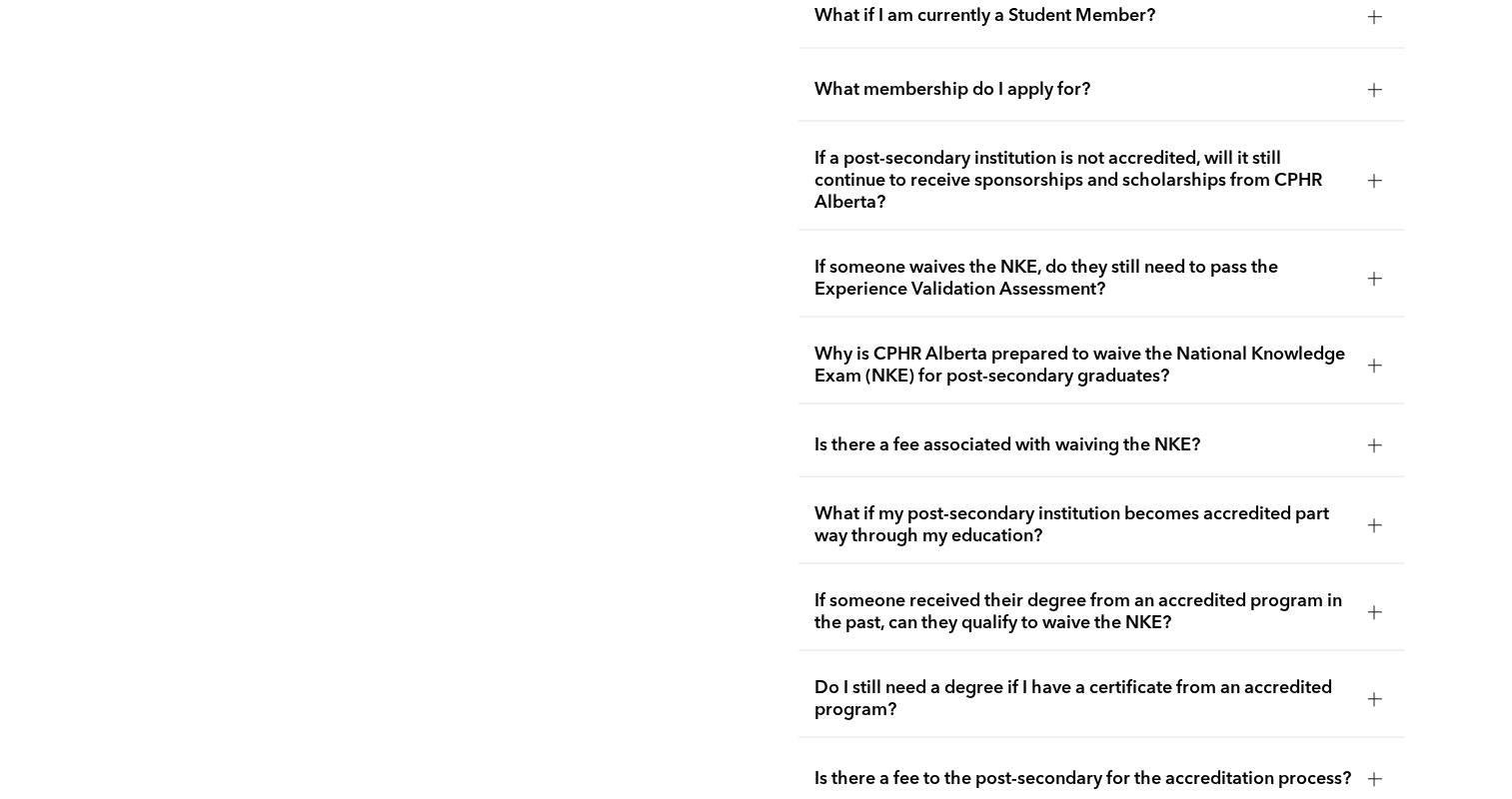 scroll, scrollTop: 3751, scrollLeft: 0, axis: vertical 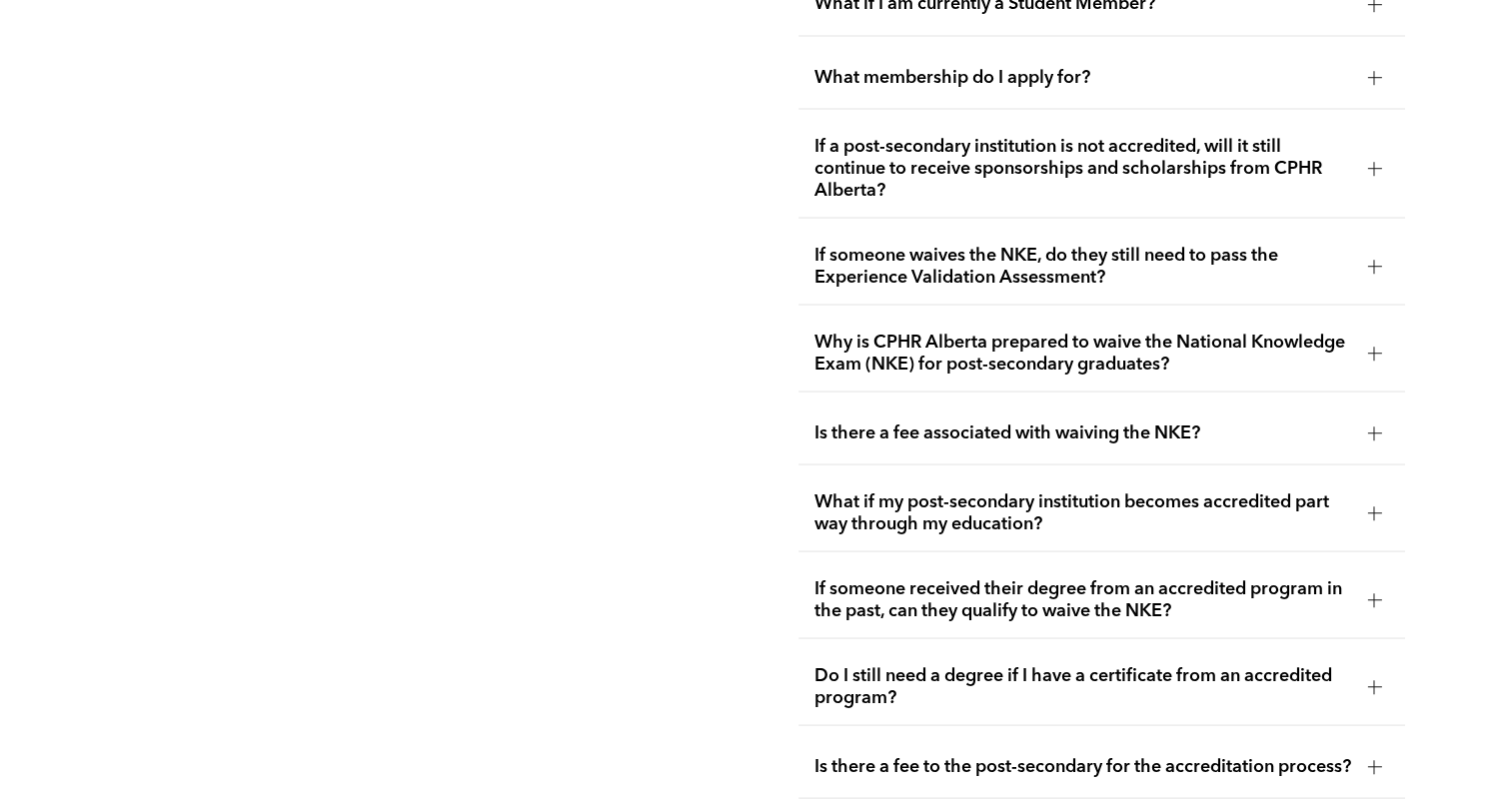 click on "If someone waives the NKE, do they still need to pass the Experience Validation Assessment?" at bounding box center (1082, 266) 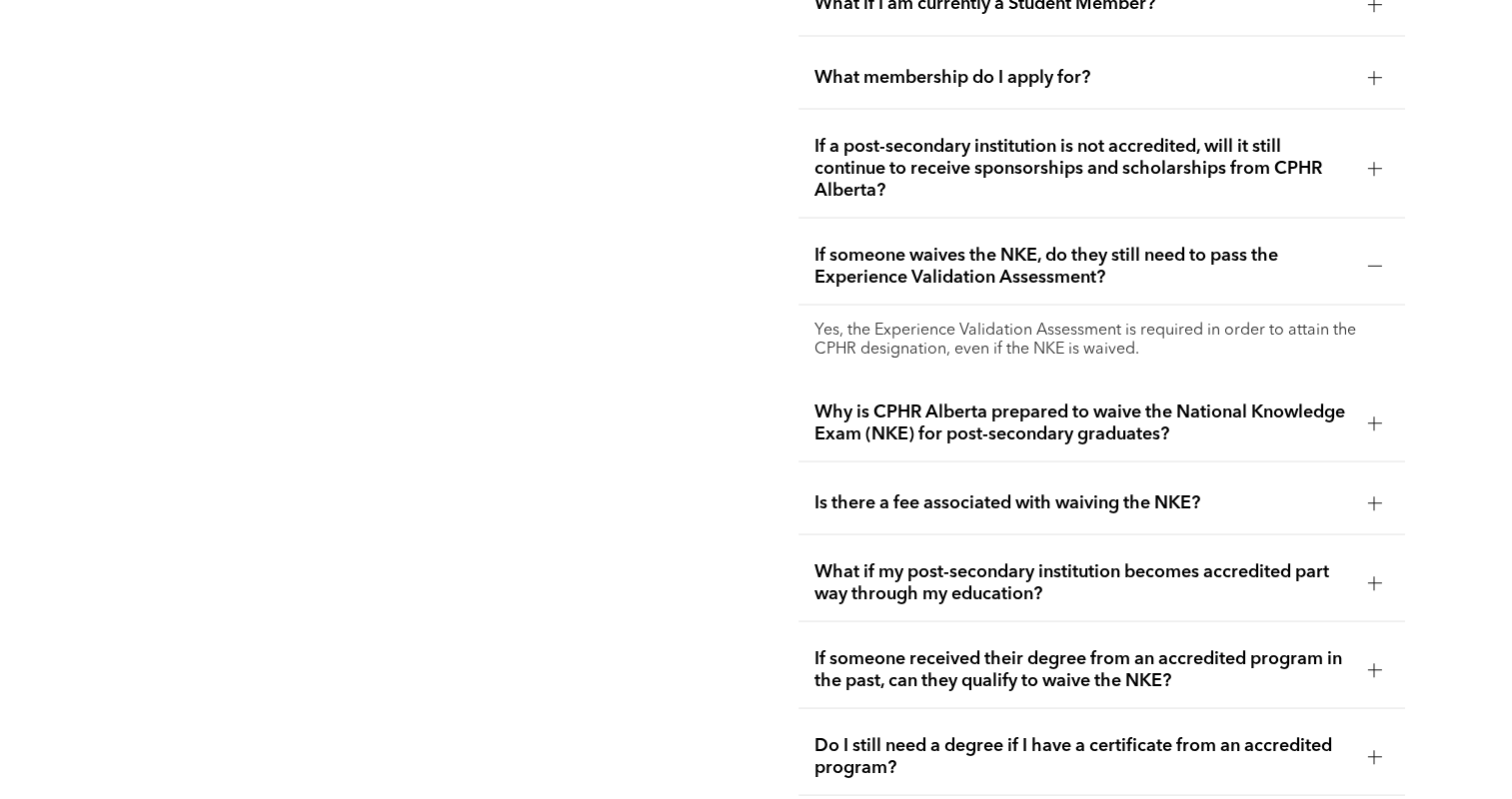 click on "If someone waives the NKE, do they still need to pass the Experience Validation Assessment?" at bounding box center (1082, 266) 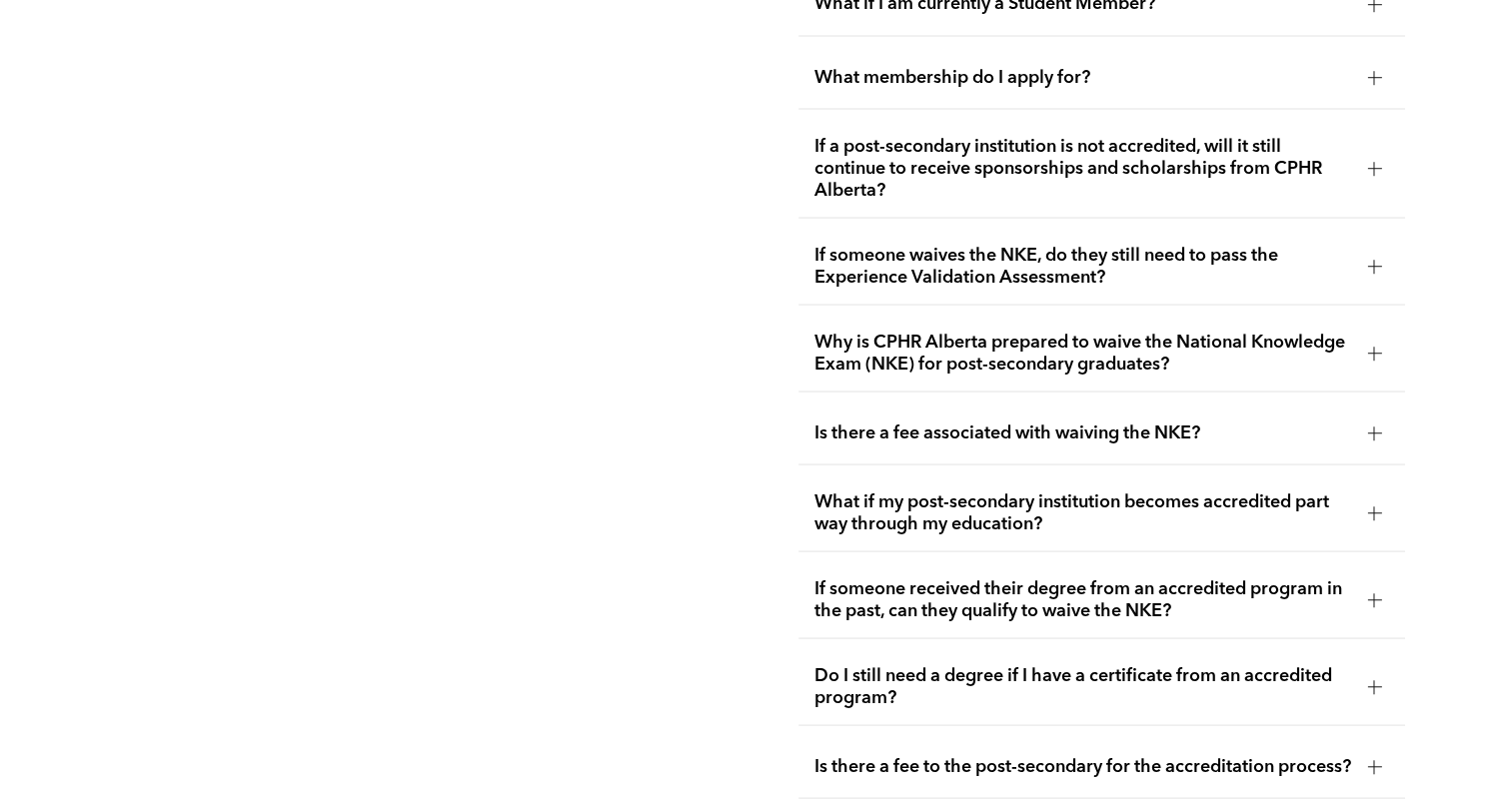 click on "Why is CPHR Alberta prepared to waive the National Knowledge Exam (NKE) for post-secondary graduates?" at bounding box center [1082, 353] 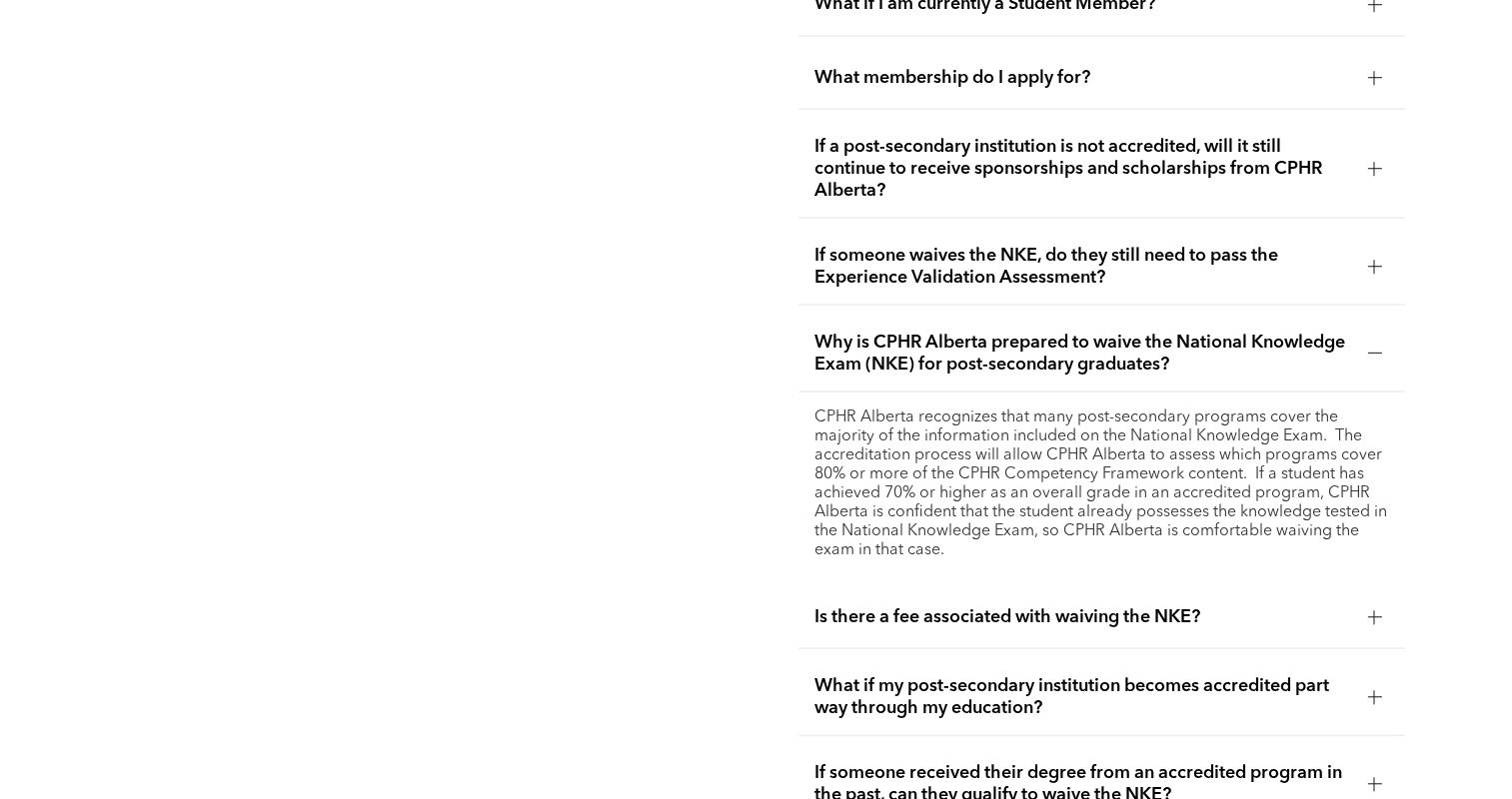 click on "Why is CPHR Alberta prepared to waive the National Knowledge Exam (NKE) for post-secondary graduates?" at bounding box center [1082, 353] 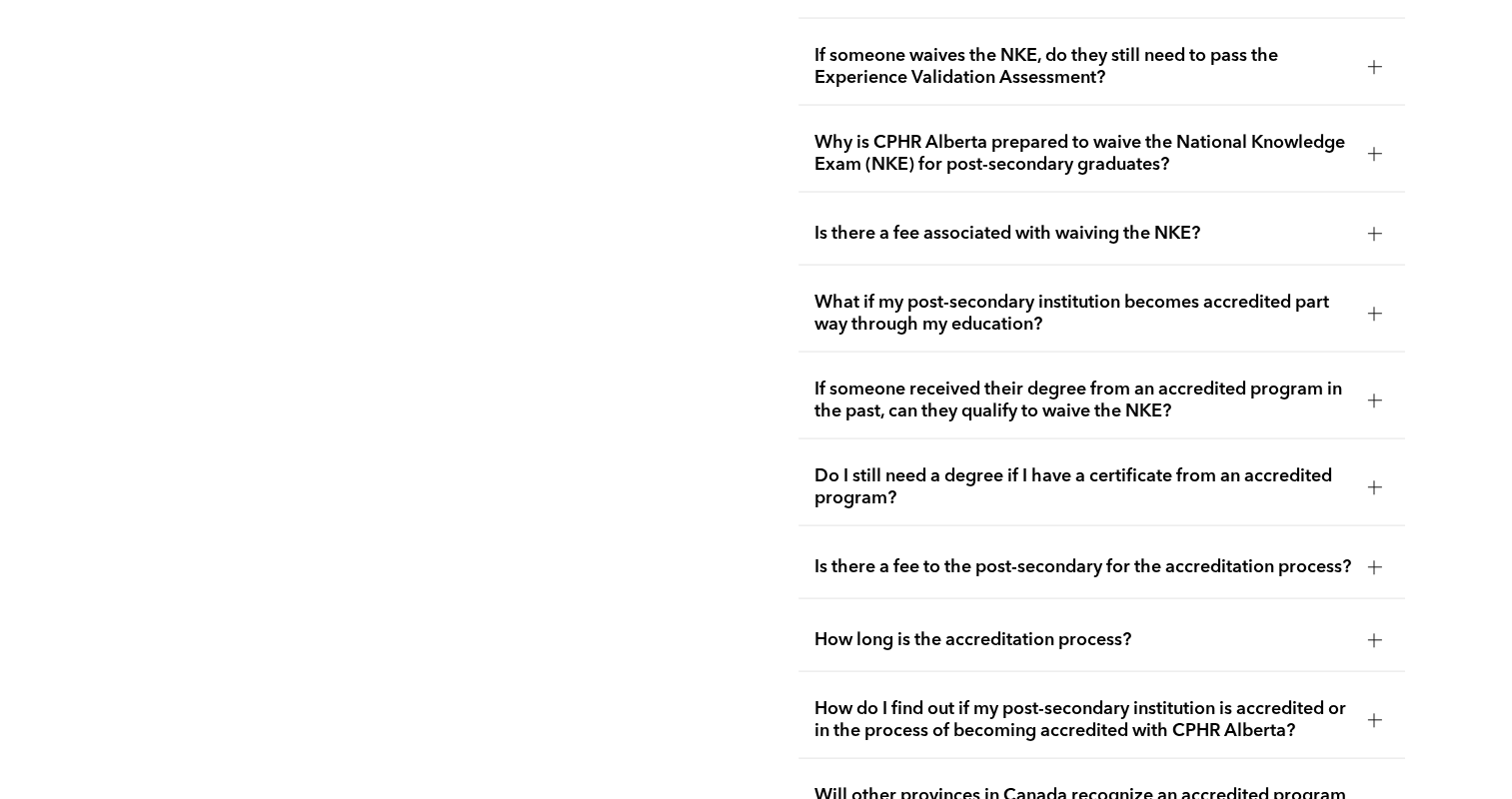 scroll, scrollTop: 3951, scrollLeft: 0, axis: vertical 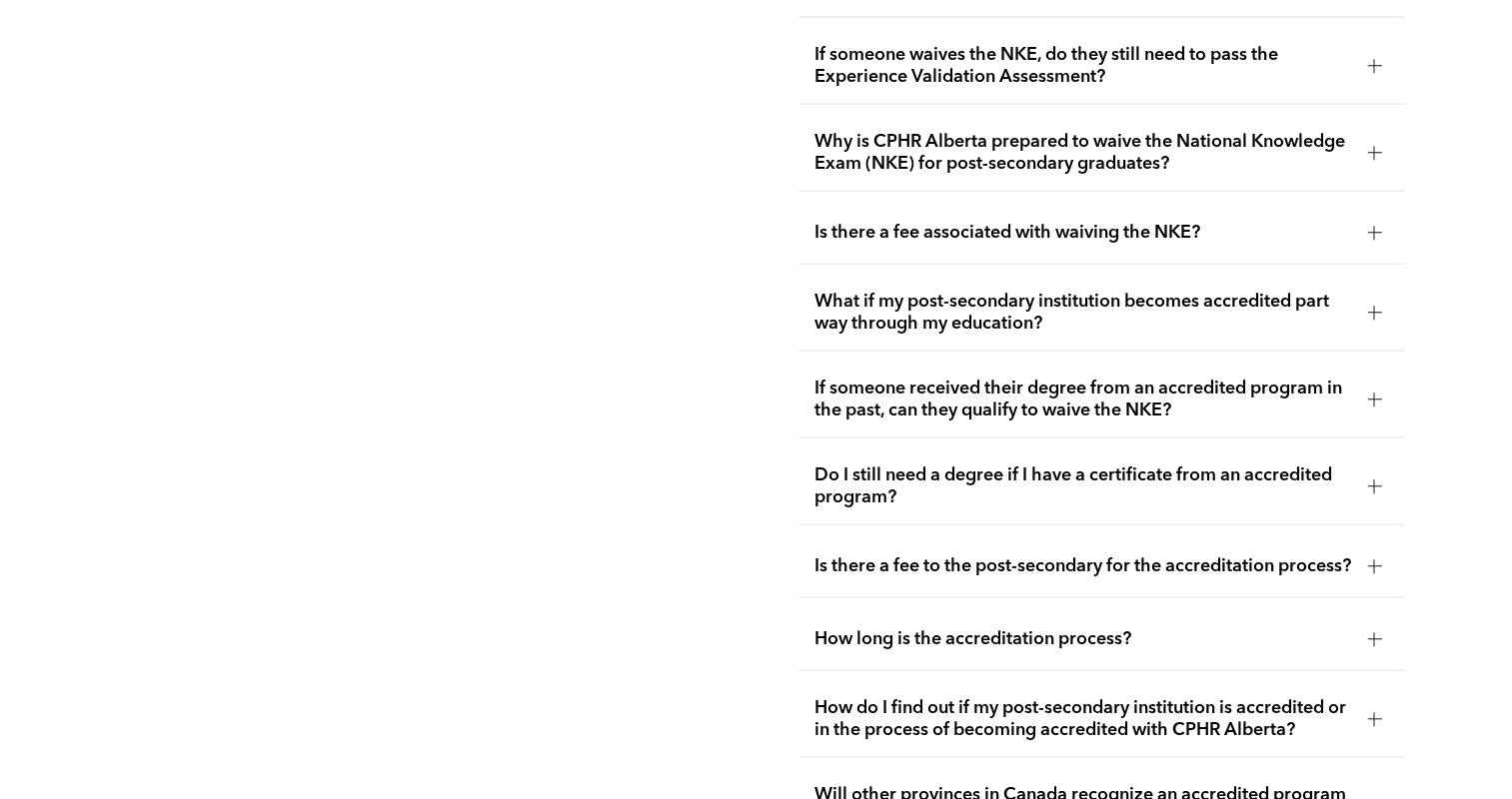click on "What if my post-secondary institution becomes accredited part way through my education?" at bounding box center (1082, 313) 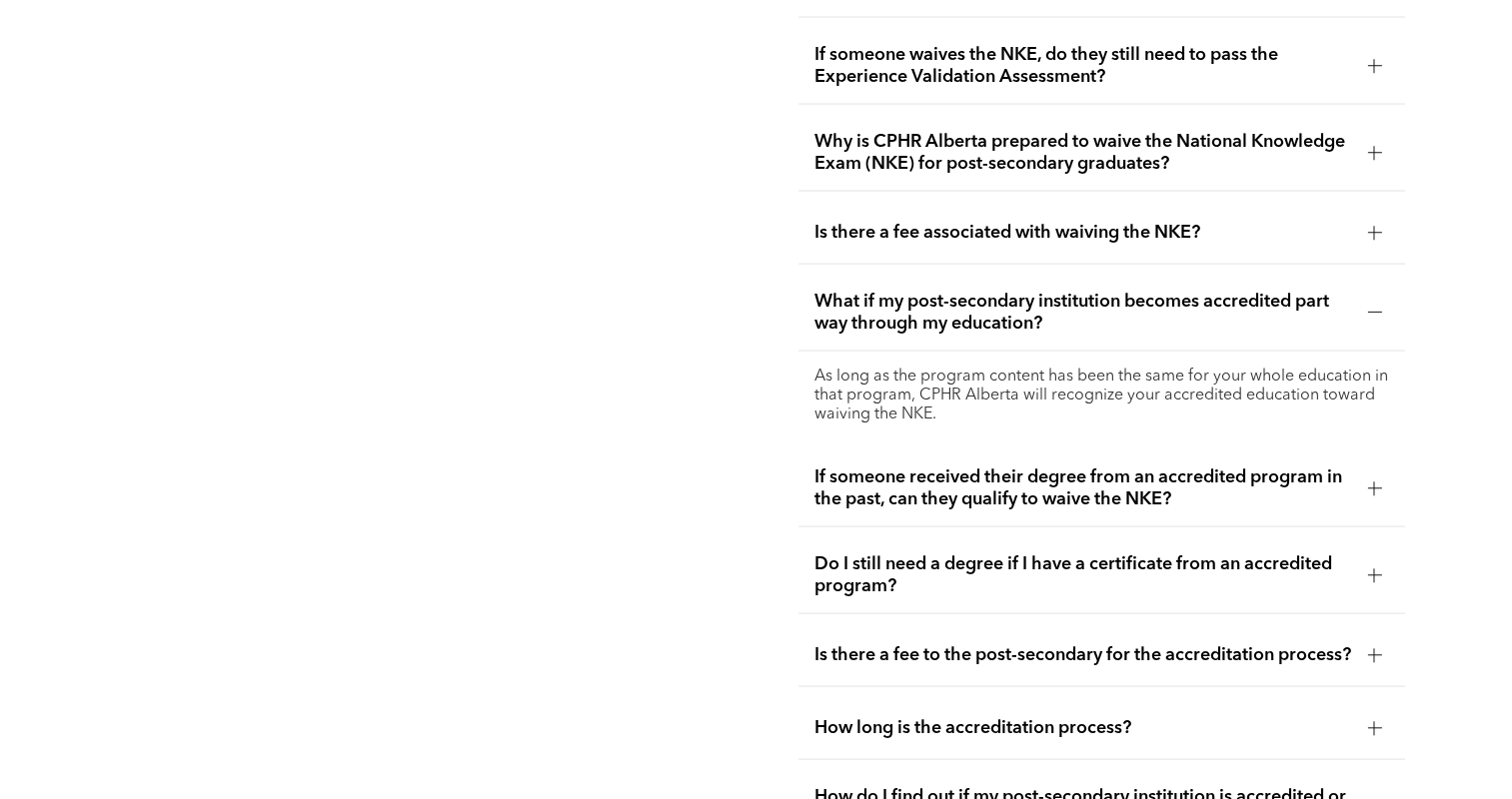click on "What if my post-secondary institution becomes accredited part way through my education?" at bounding box center (1082, 313) 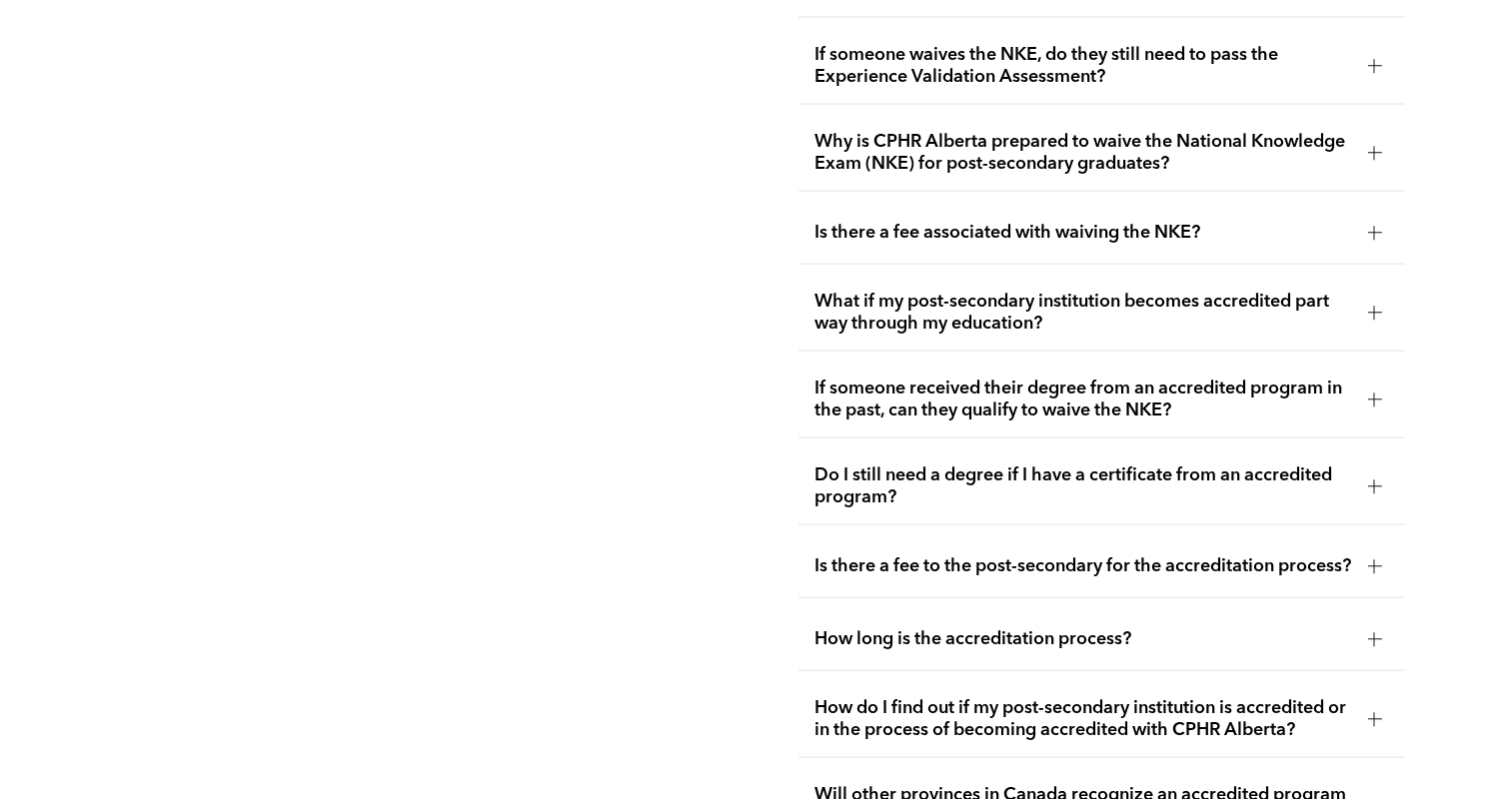 scroll, scrollTop: 4051, scrollLeft: 0, axis: vertical 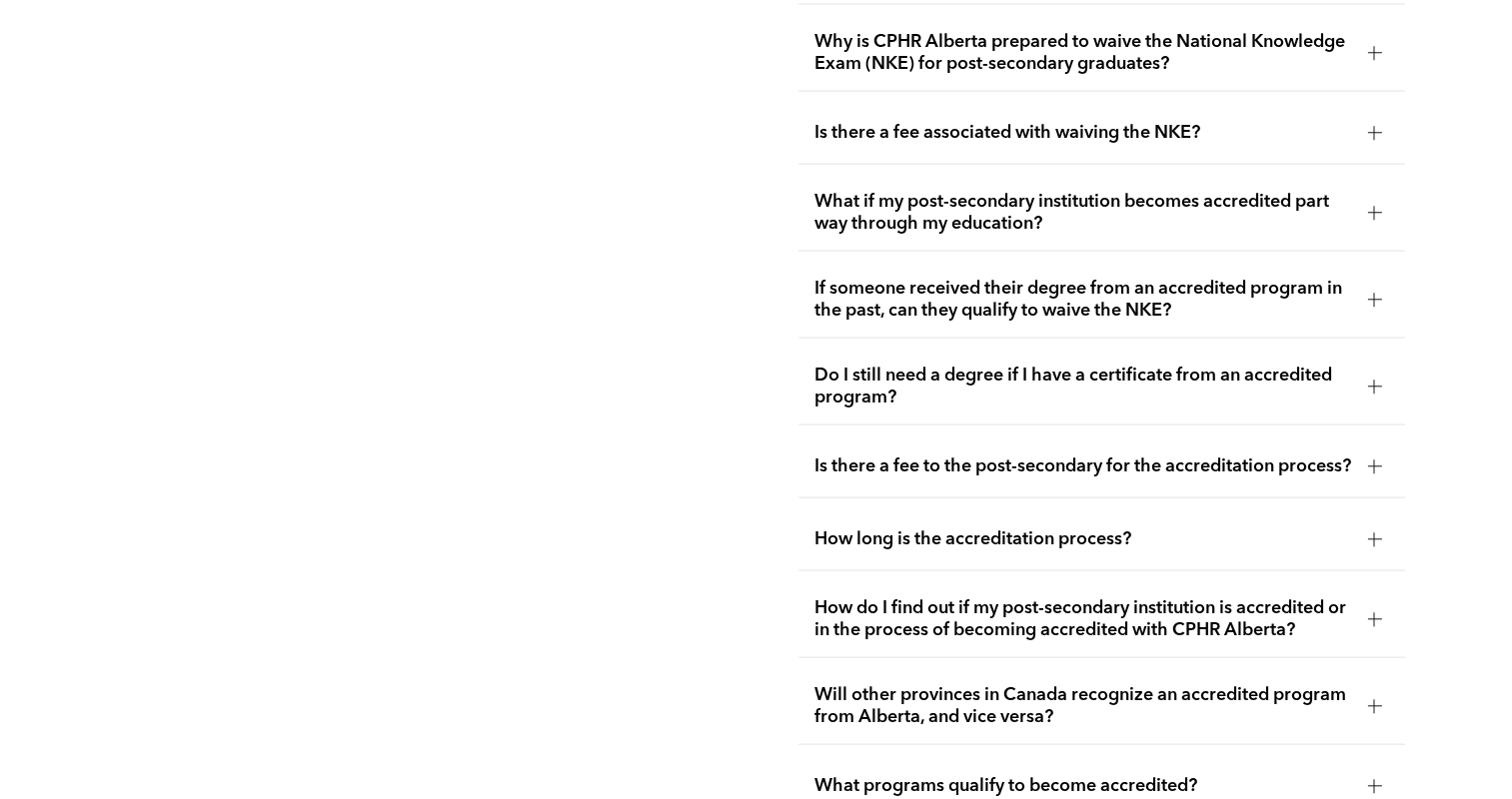 click on "If someone received their degree from an accredited program in the past, can they qualify to waive the NKE?" at bounding box center [1101, 300] 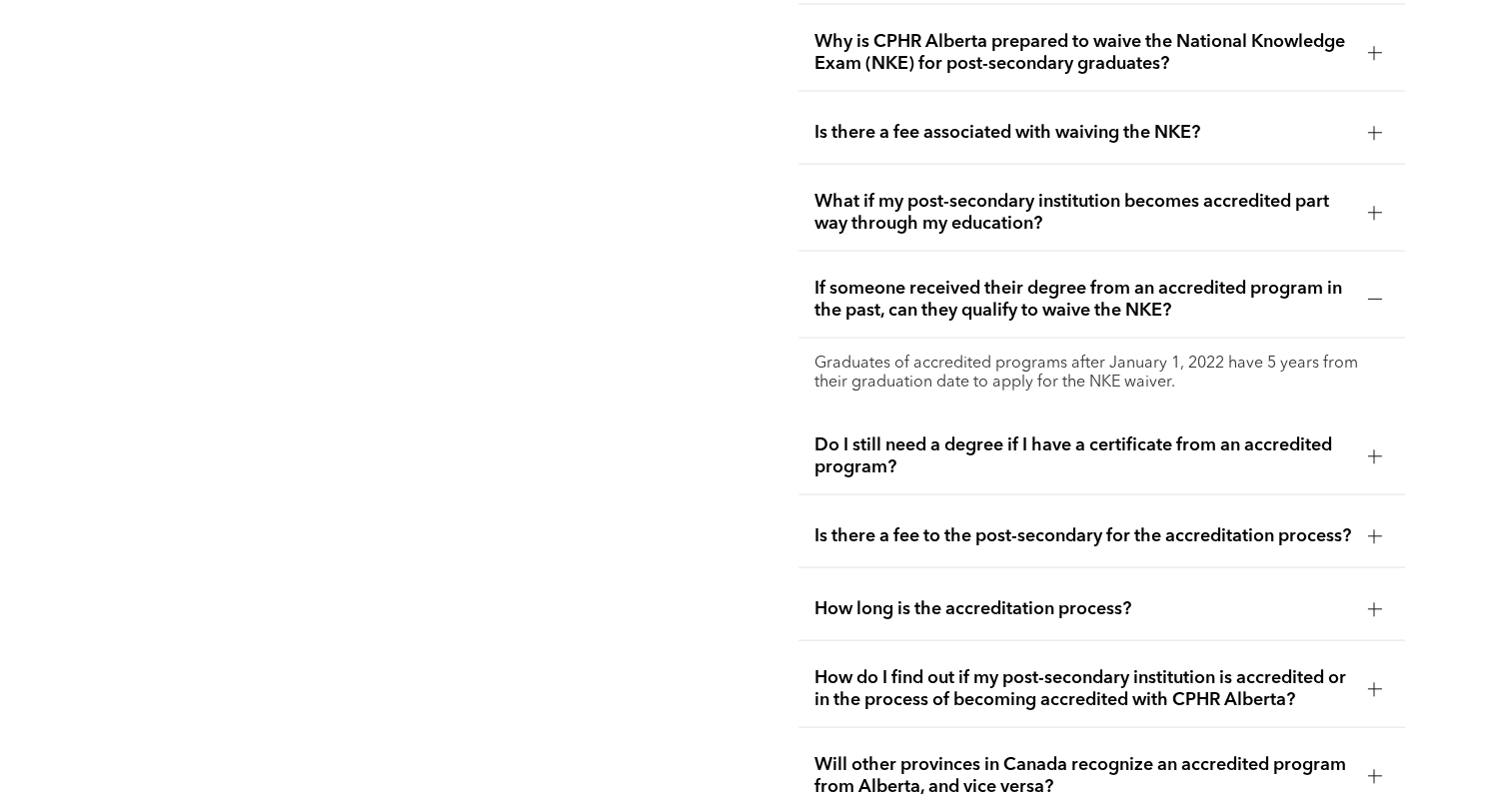 click on "If someone received their degree from an accredited program in the past, can they qualify to waive the NKE?" at bounding box center [1101, 300] 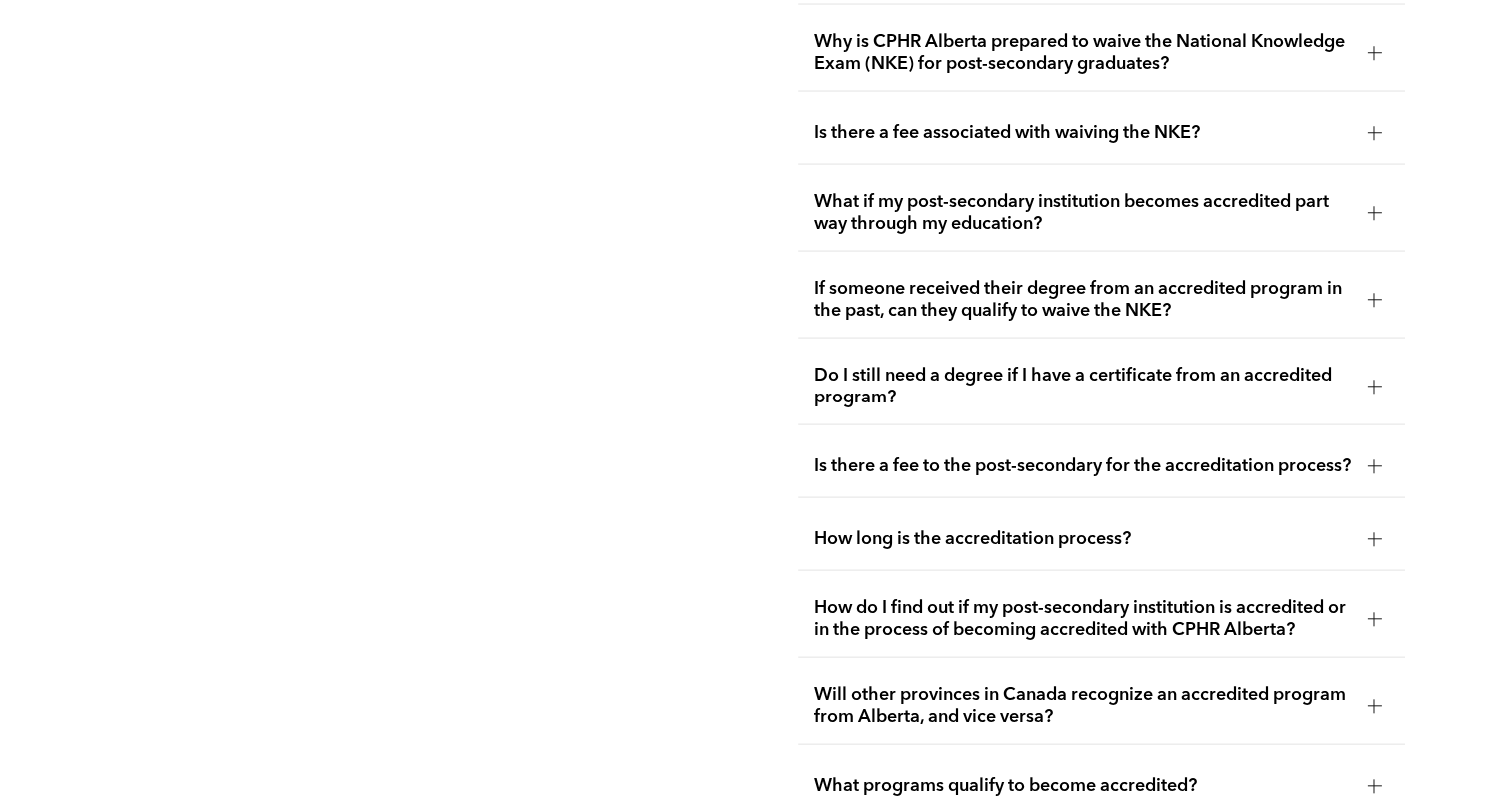 click on "If someone received their degree from an accredited program in the past, can they qualify to waive the NKE?" at bounding box center (1101, 300) 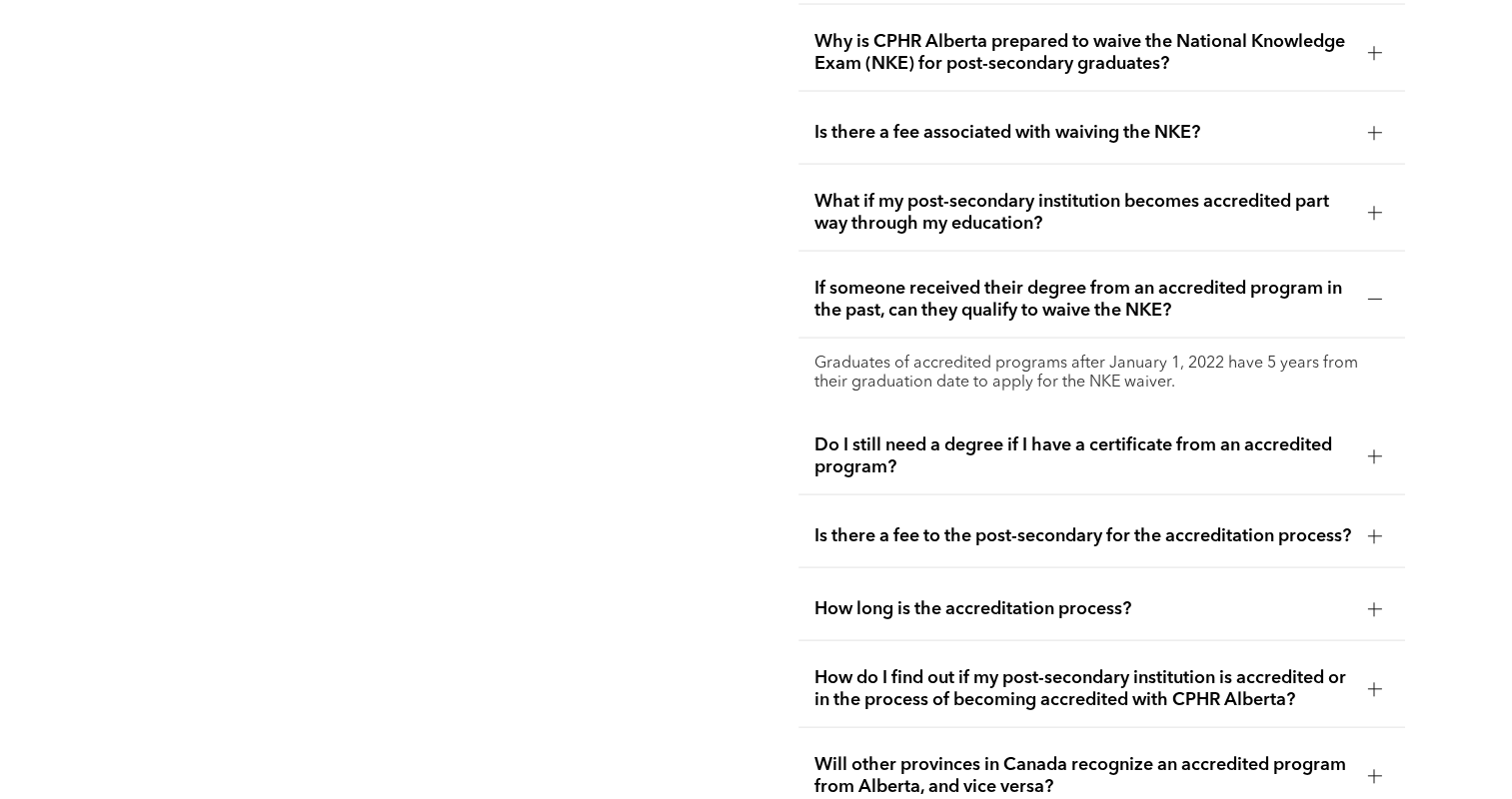 click on "If someone received their degree from an accredited program in the past, can they qualify to waive the NKE?" at bounding box center (1101, 300) 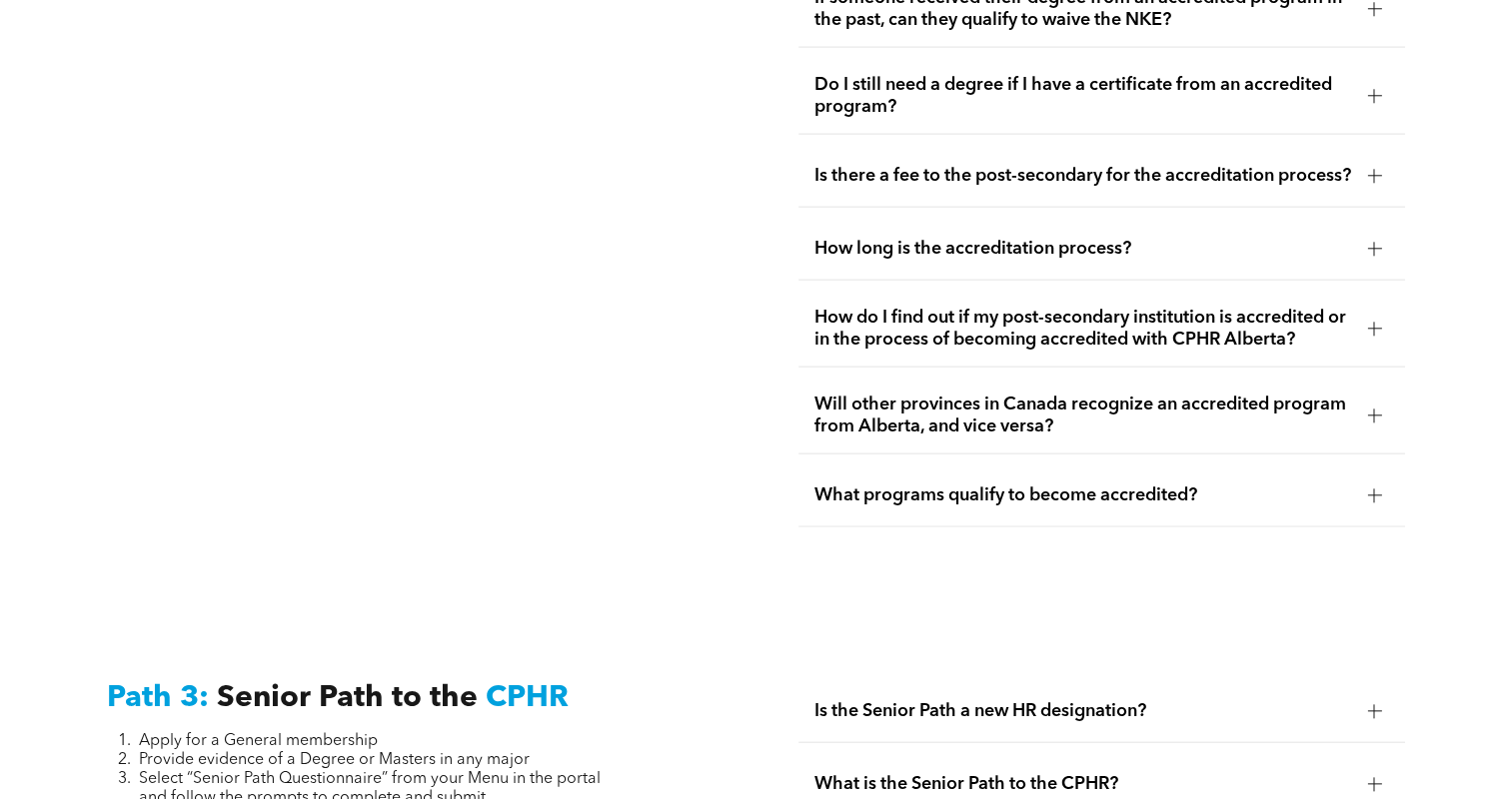 scroll, scrollTop: 4351, scrollLeft: 0, axis: vertical 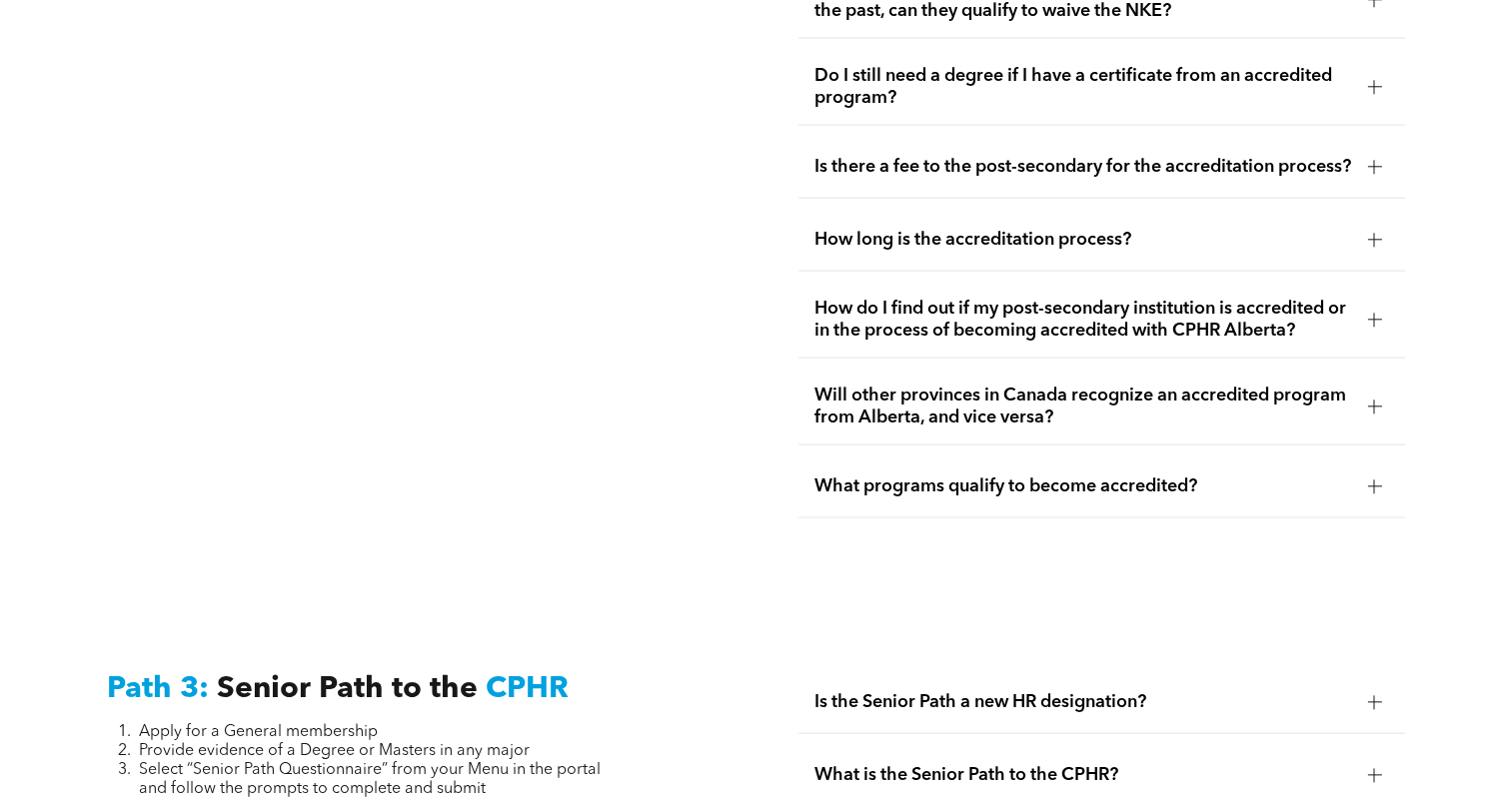 click on "What programs qualify to become accredited?" at bounding box center (1082, 486) 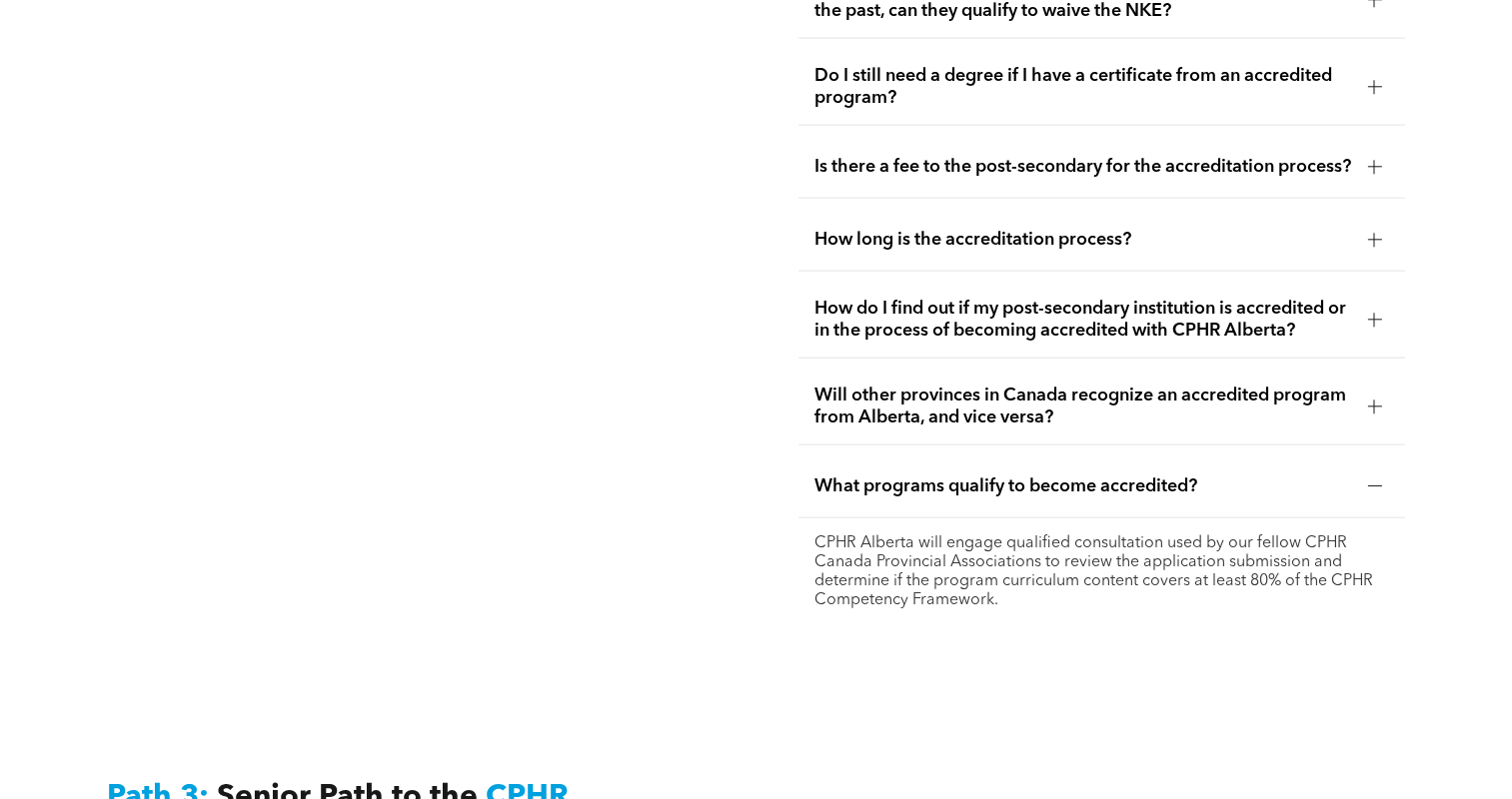 click on "What programs qualify to become accredited?" at bounding box center (1101, 486) 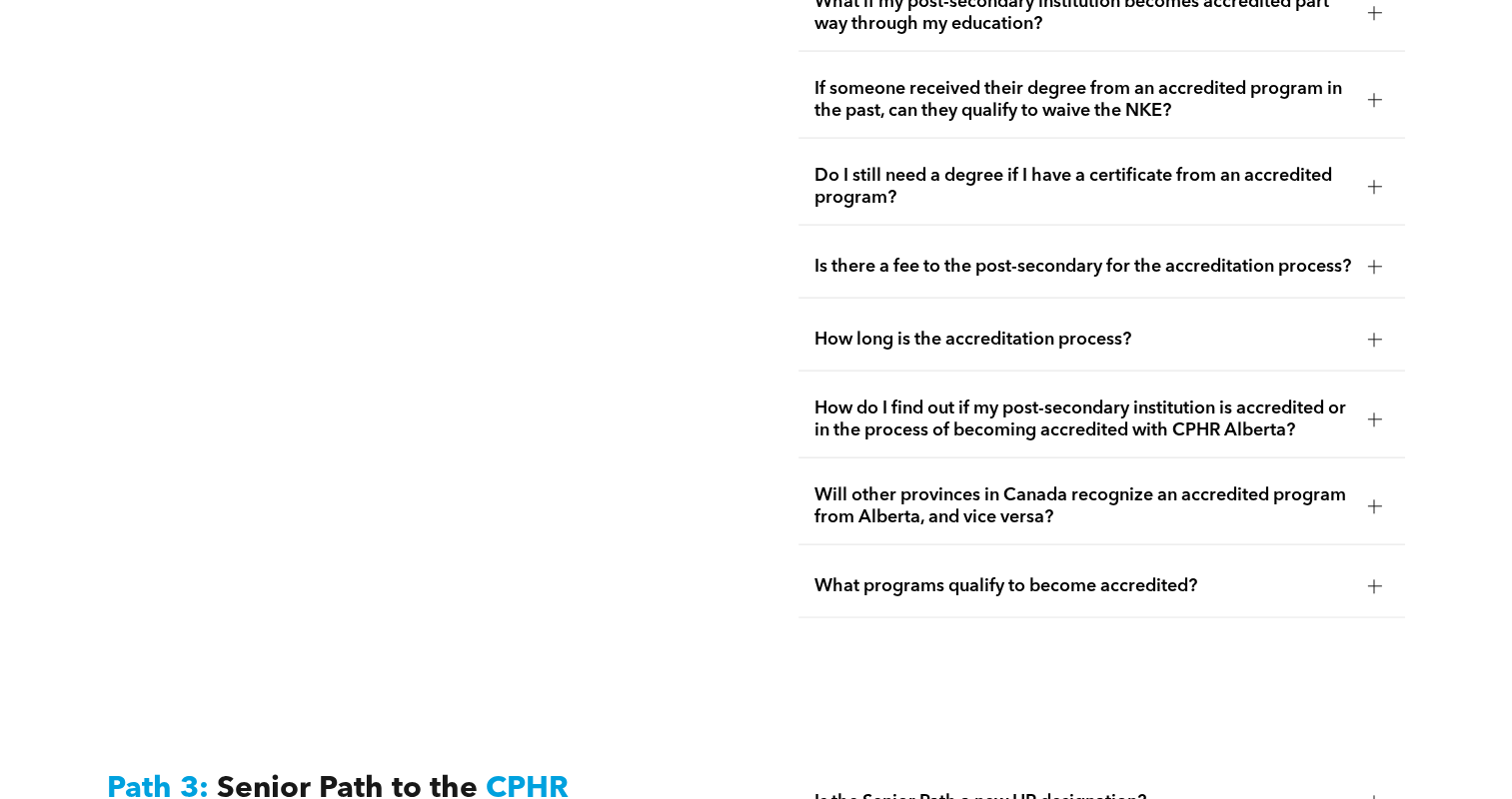scroll, scrollTop: 4151, scrollLeft: 0, axis: vertical 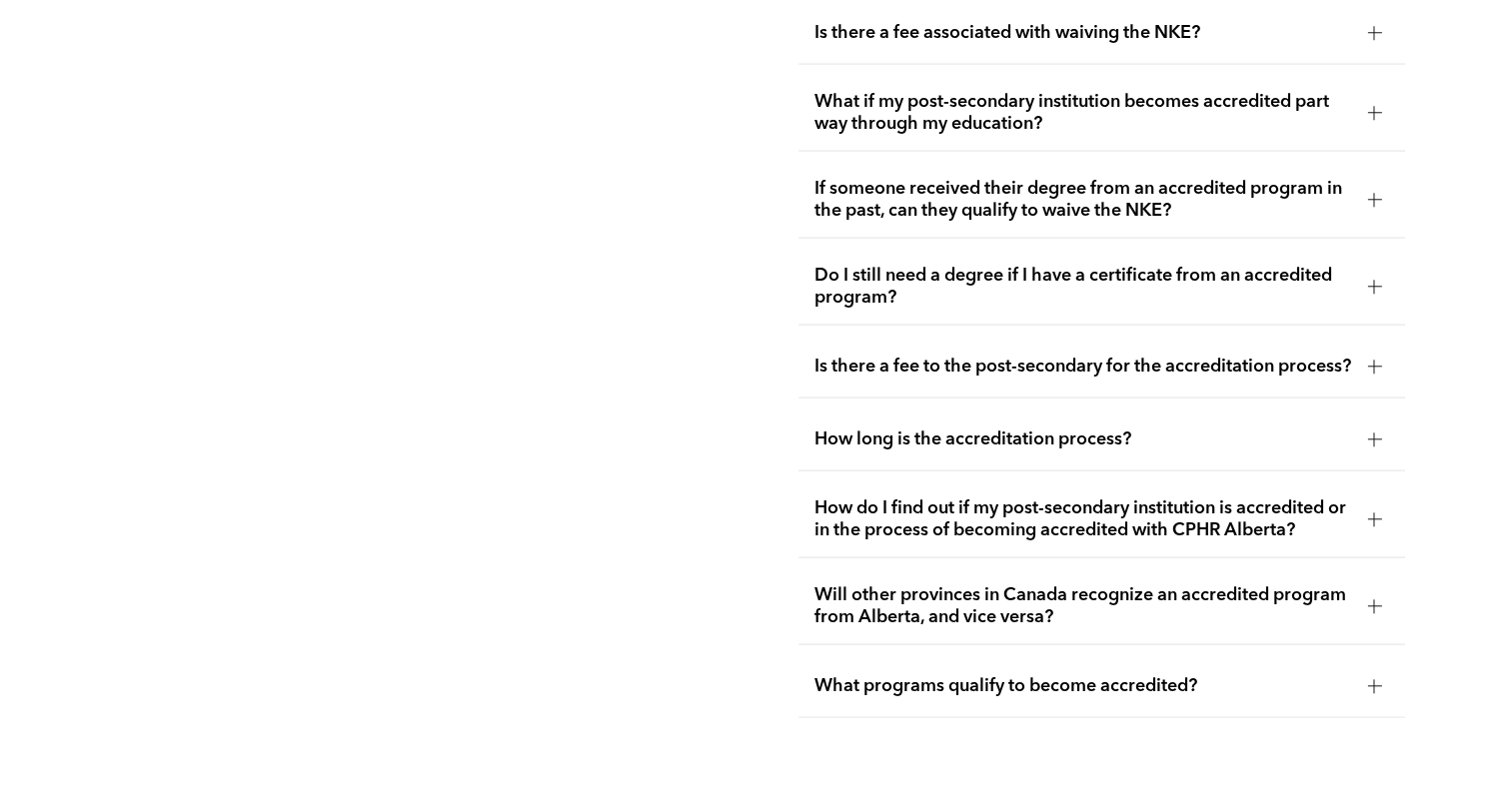 click on "Do I still need a degree if I have a certificate from an accredited program?" at bounding box center [1101, 287] 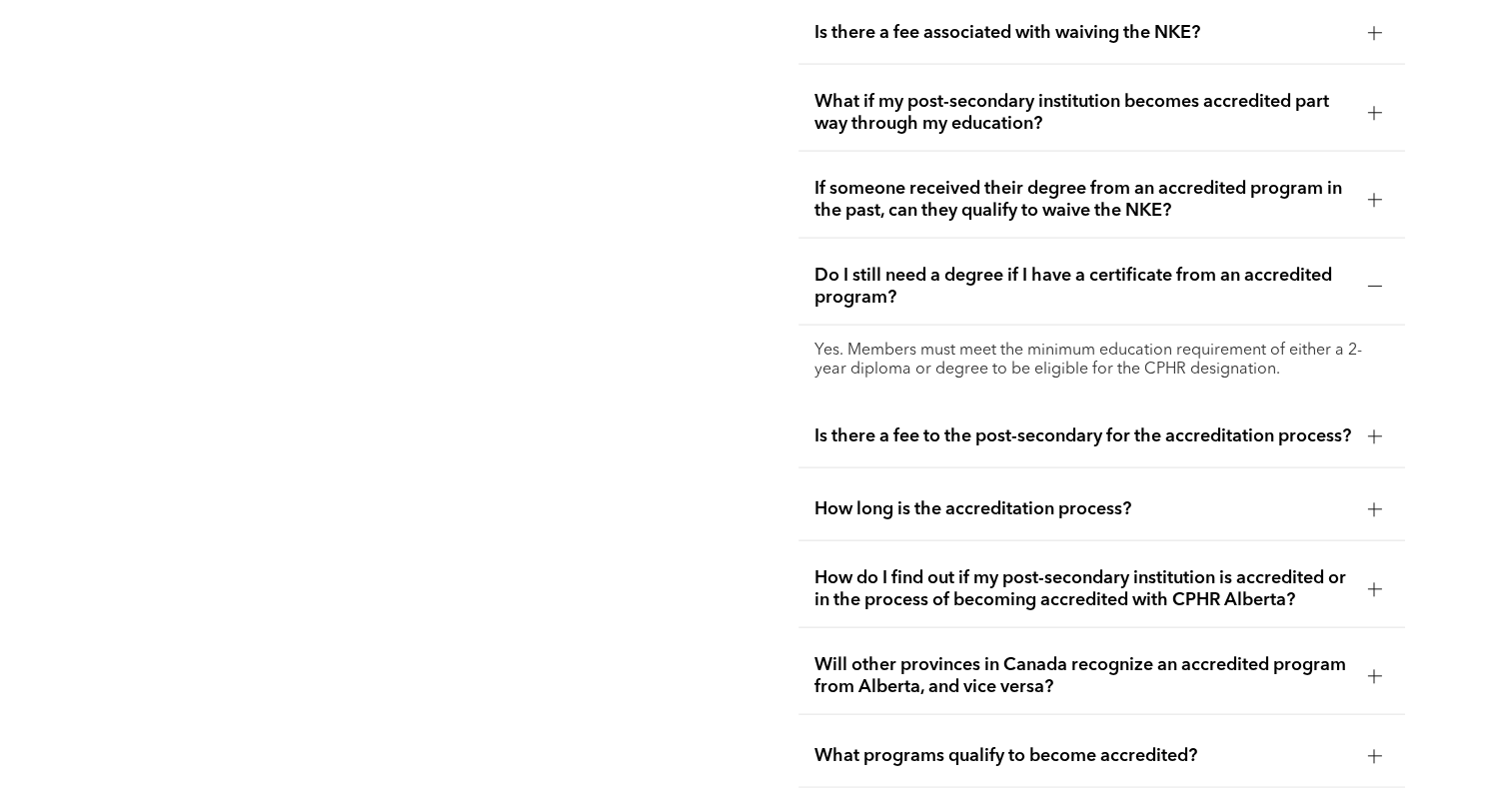 click on "Do I still need a degree if I have a certificate from an accredited program?" at bounding box center [1101, 287] 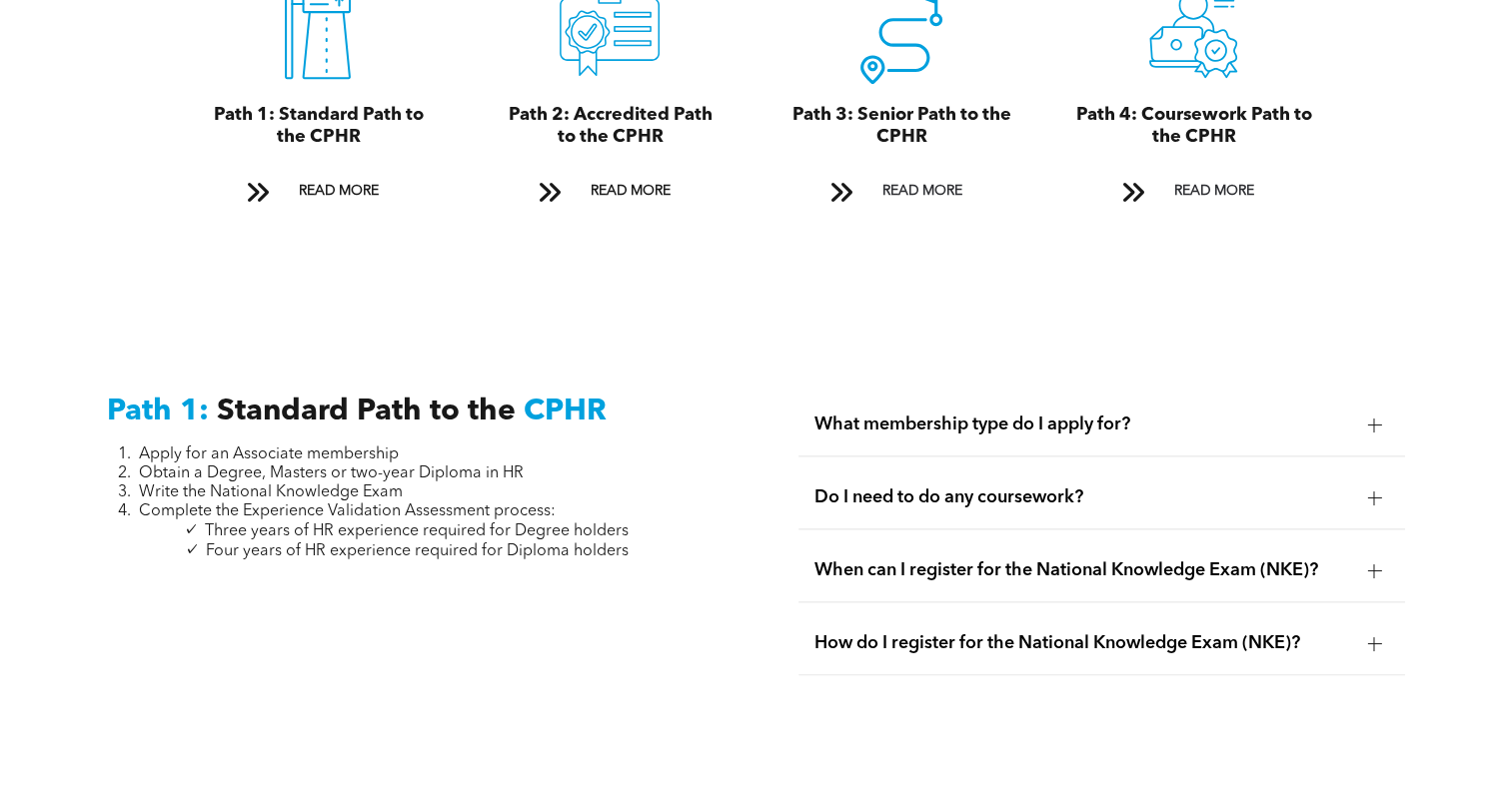 scroll, scrollTop: 1854, scrollLeft: 0, axis: vertical 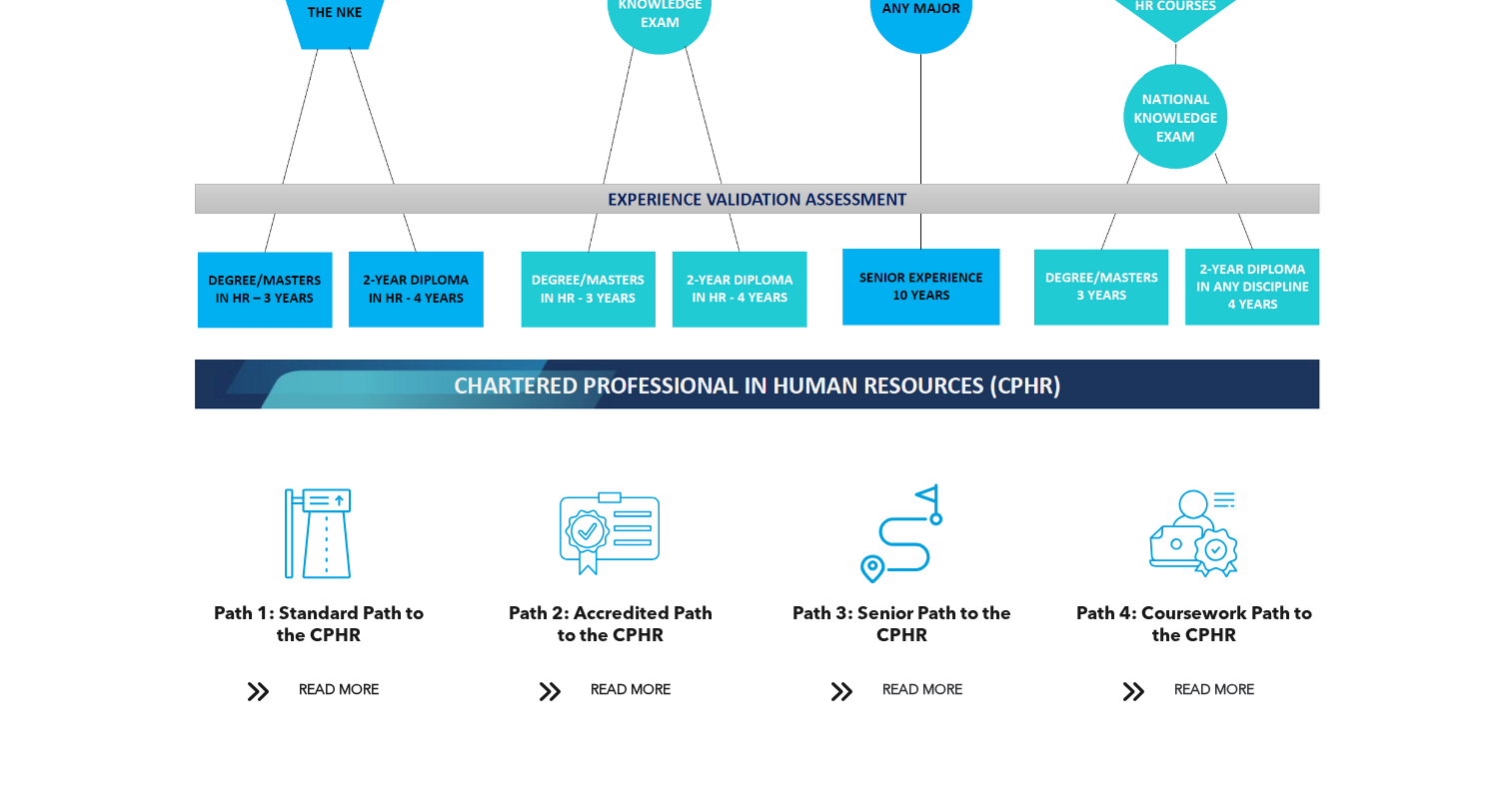 click at bounding box center [756, 74] 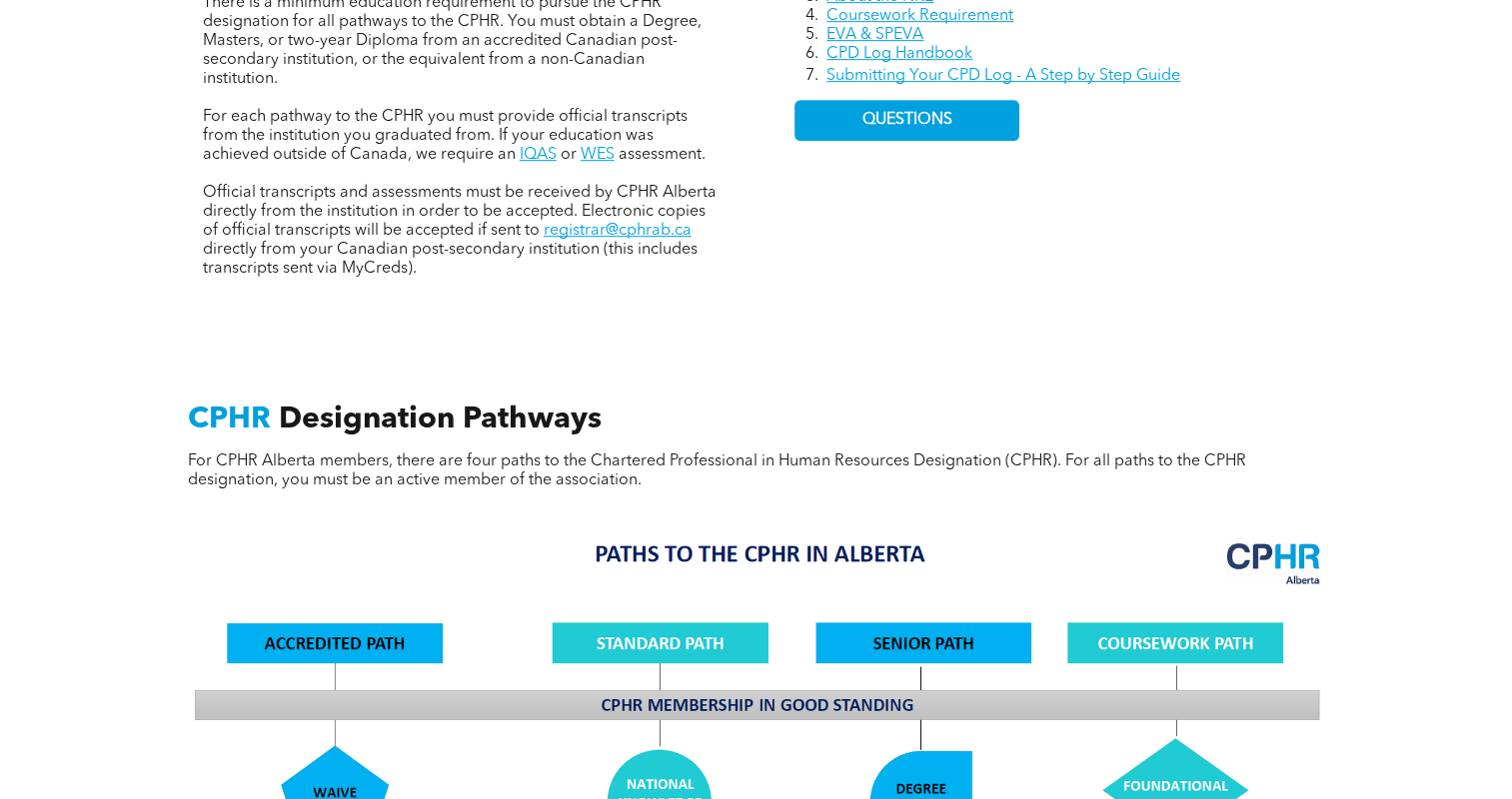 scroll, scrollTop: 755, scrollLeft: 0, axis: vertical 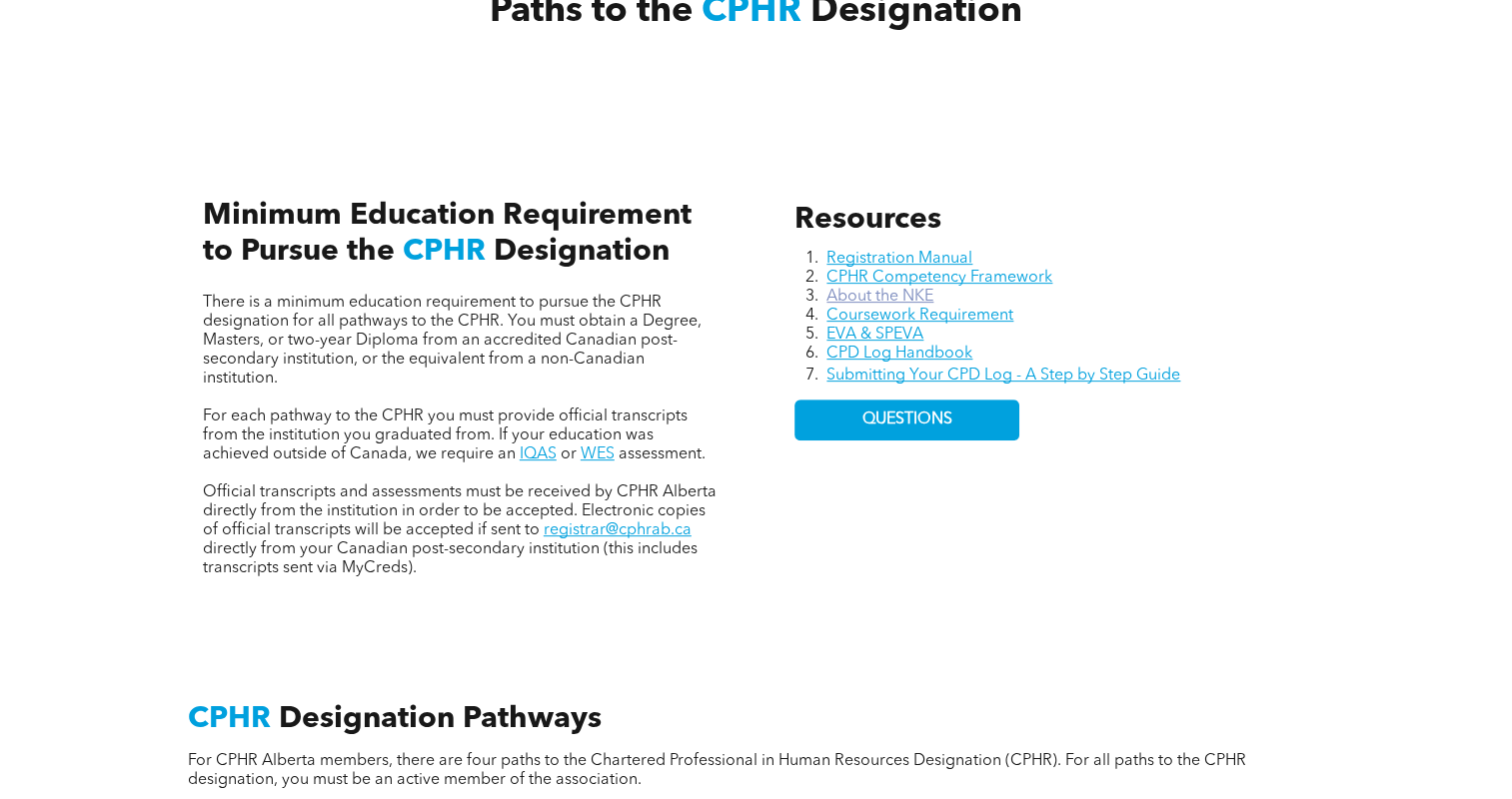 click on "About the NKE" at bounding box center [879, 297] 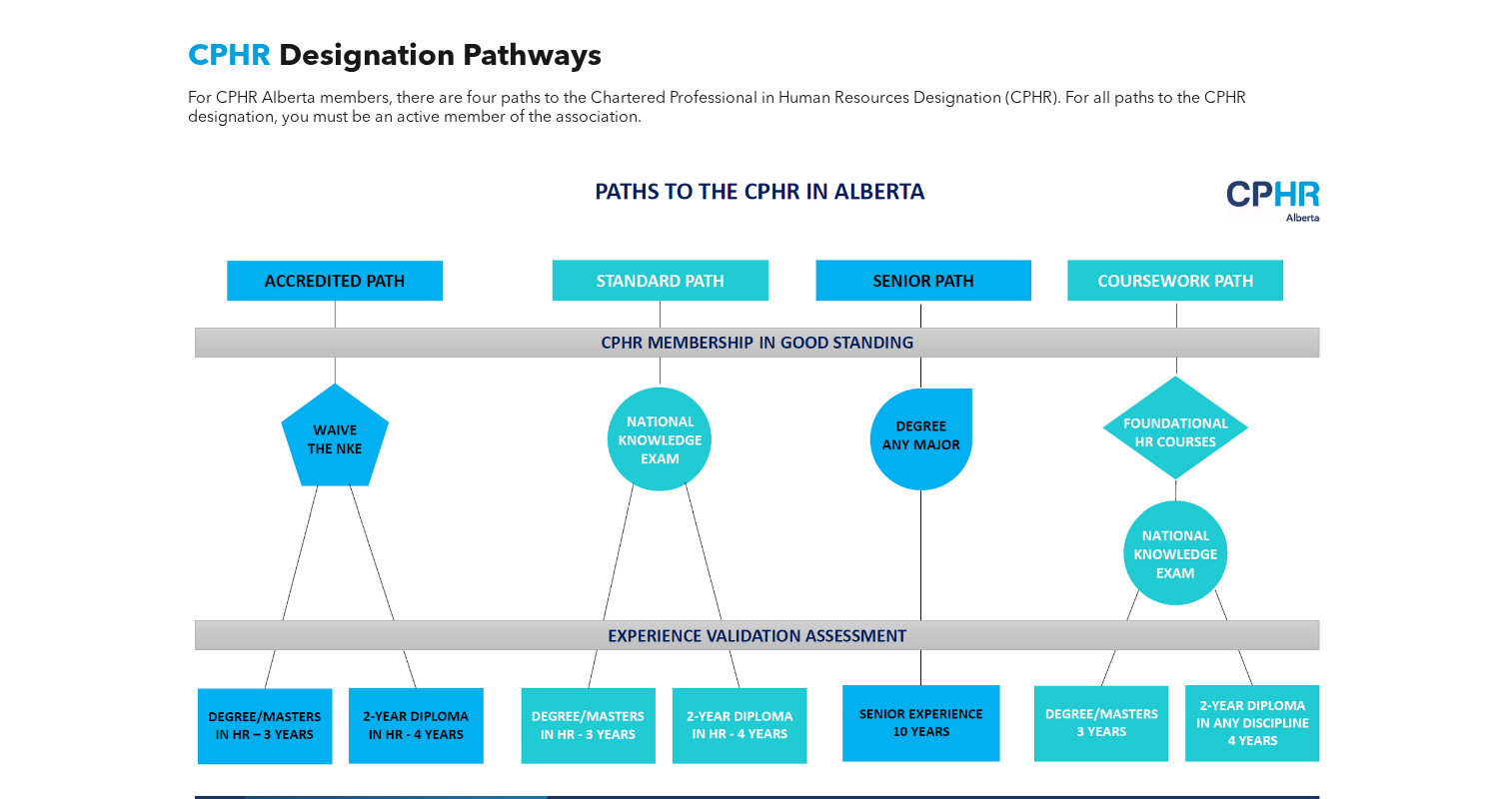 scroll, scrollTop: 1598, scrollLeft: 0, axis: vertical 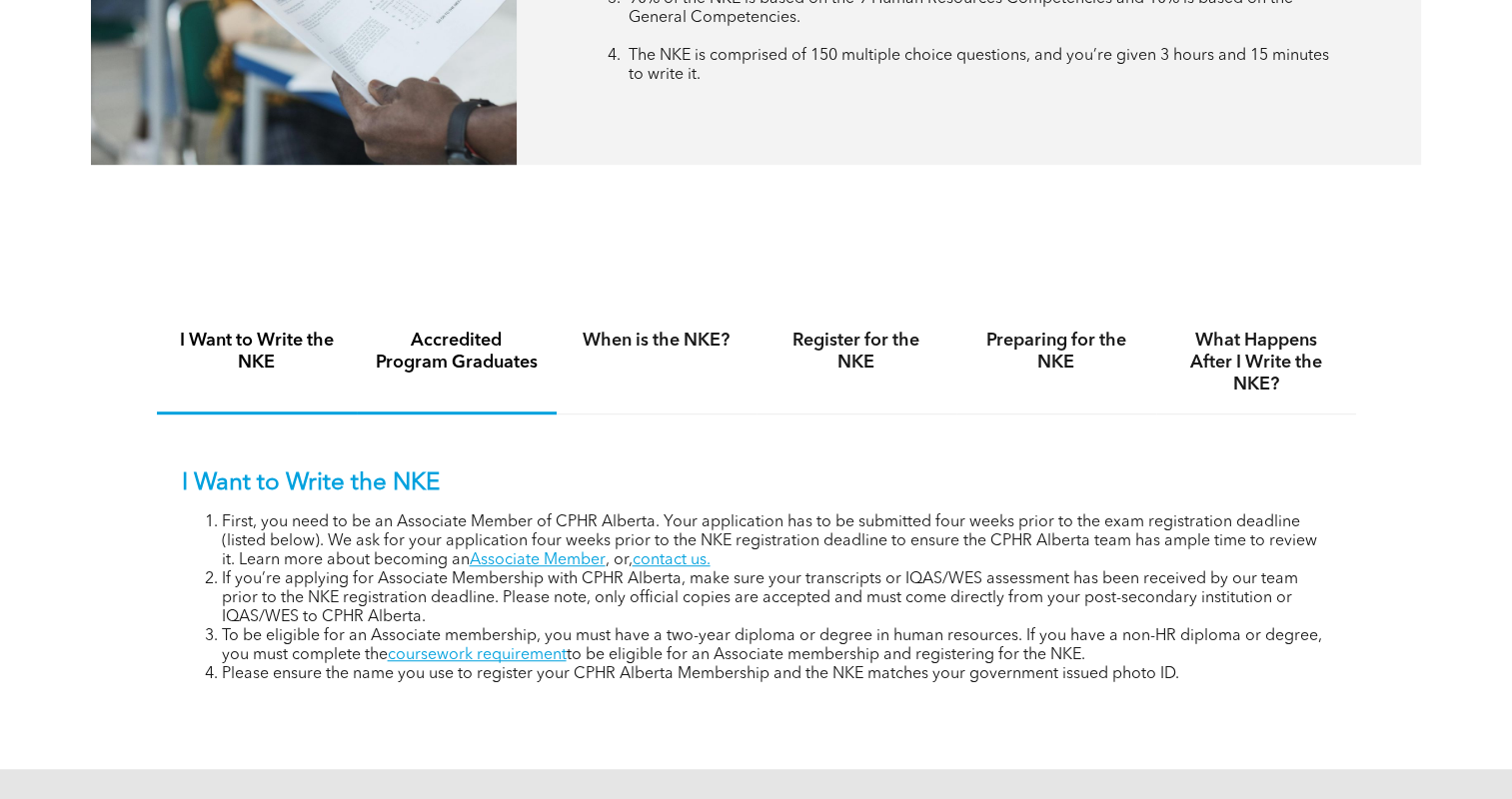 click on "Accredited Program Graduates" at bounding box center [457, 352] 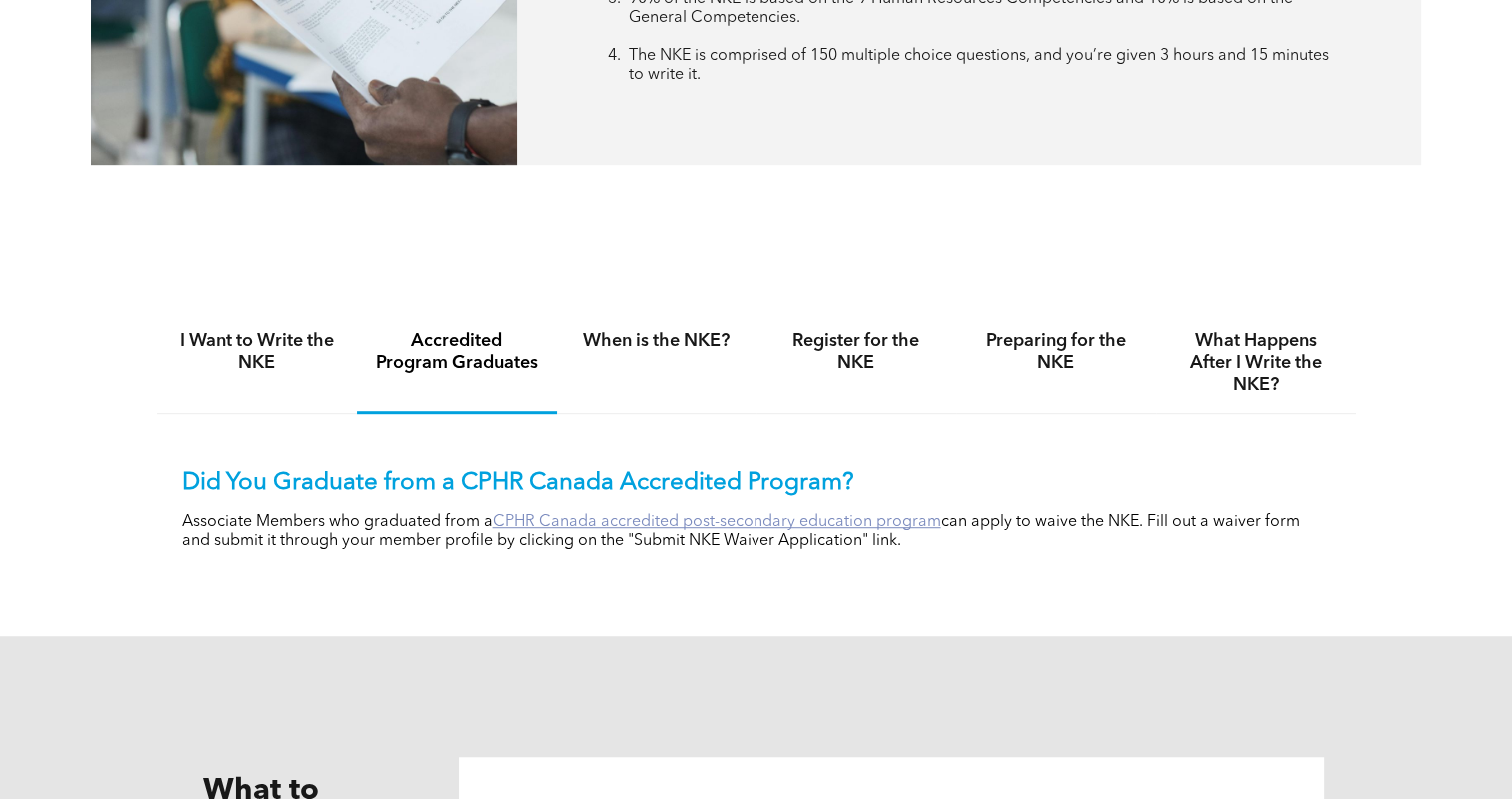 click on "CPHR Canada accredited post-secondary education program" at bounding box center (717, 522) 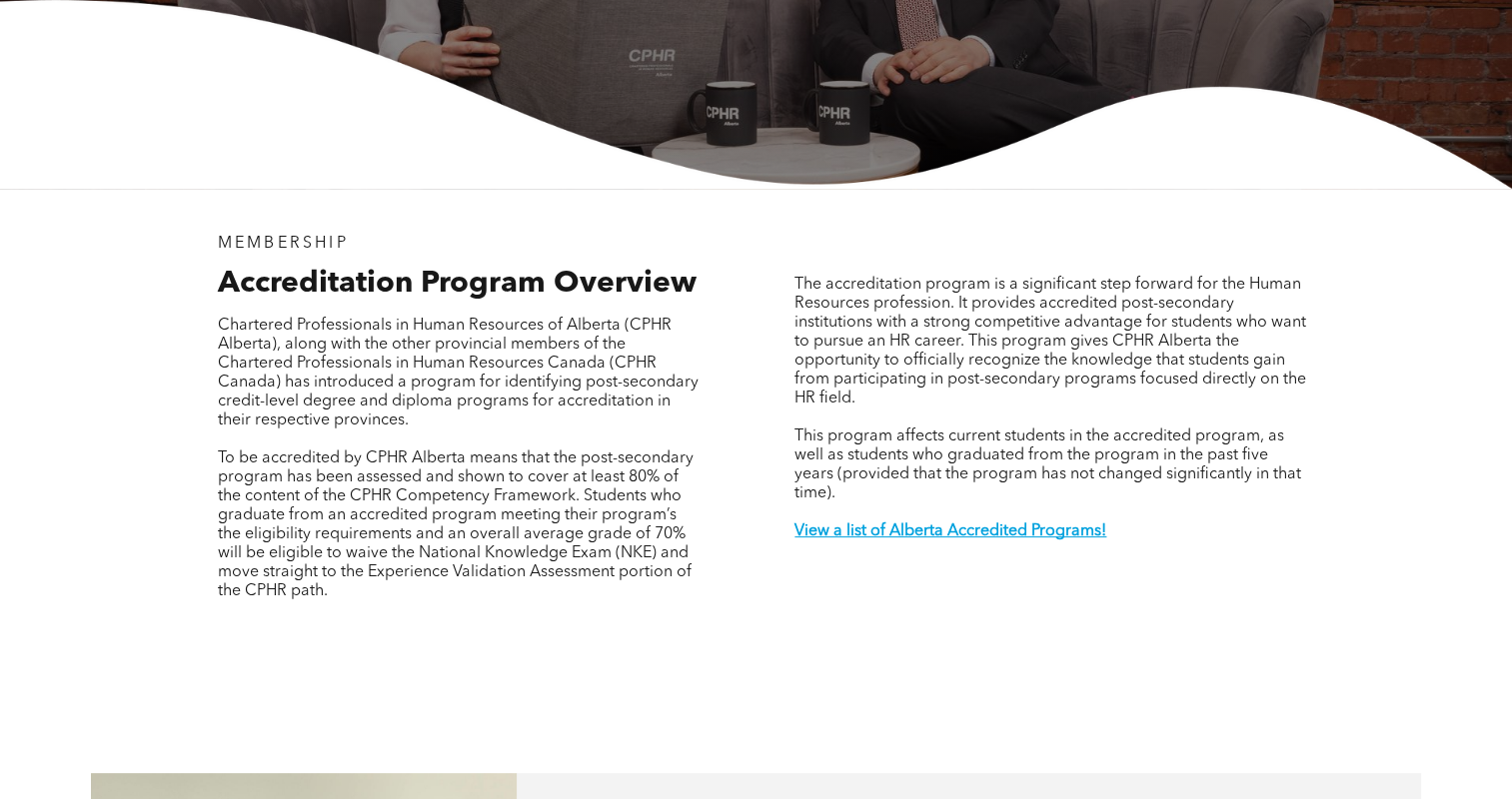 scroll, scrollTop: 499, scrollLeft: 0, axis: vertical 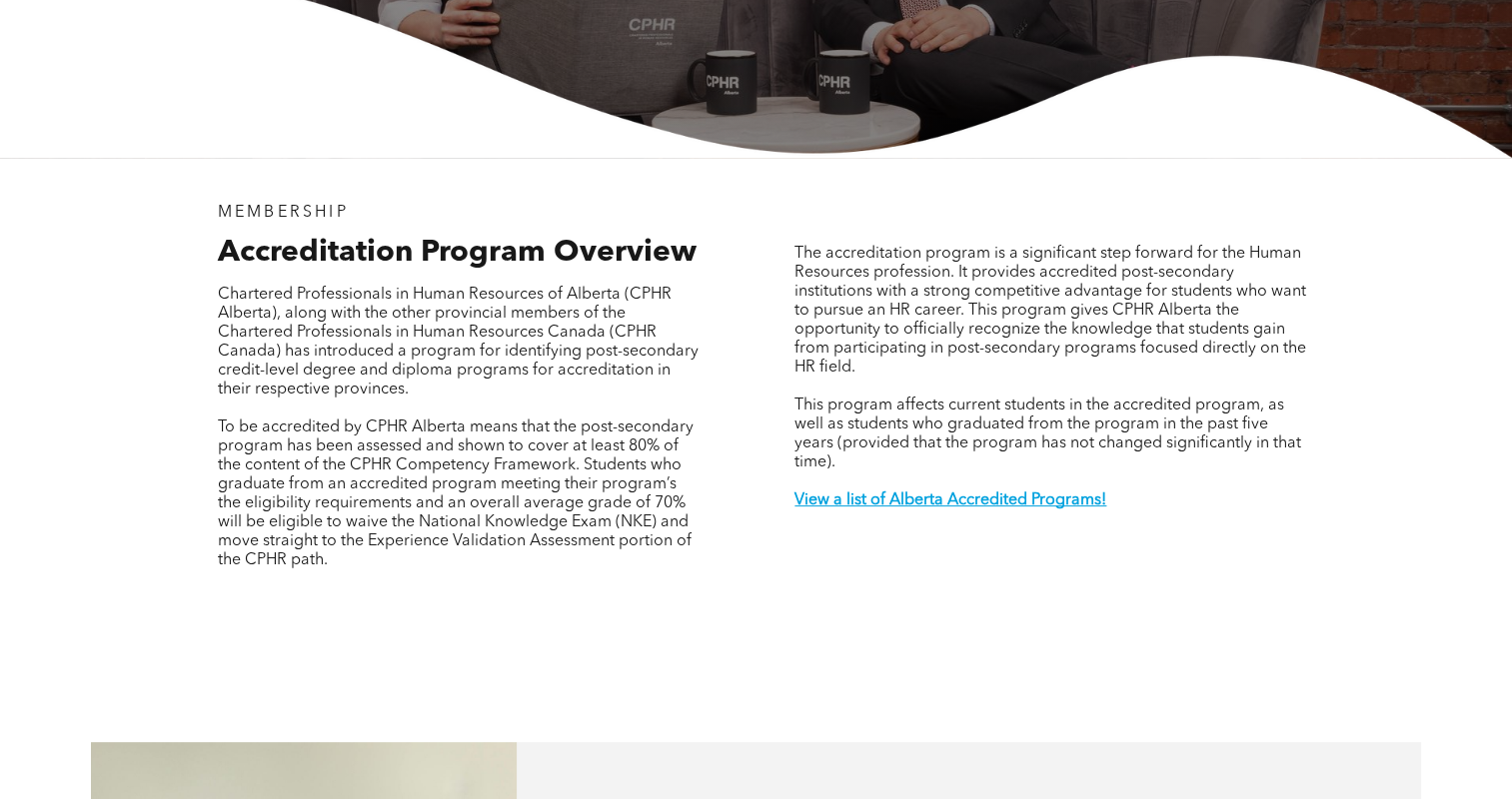 click at bounding box center [1051, 519] 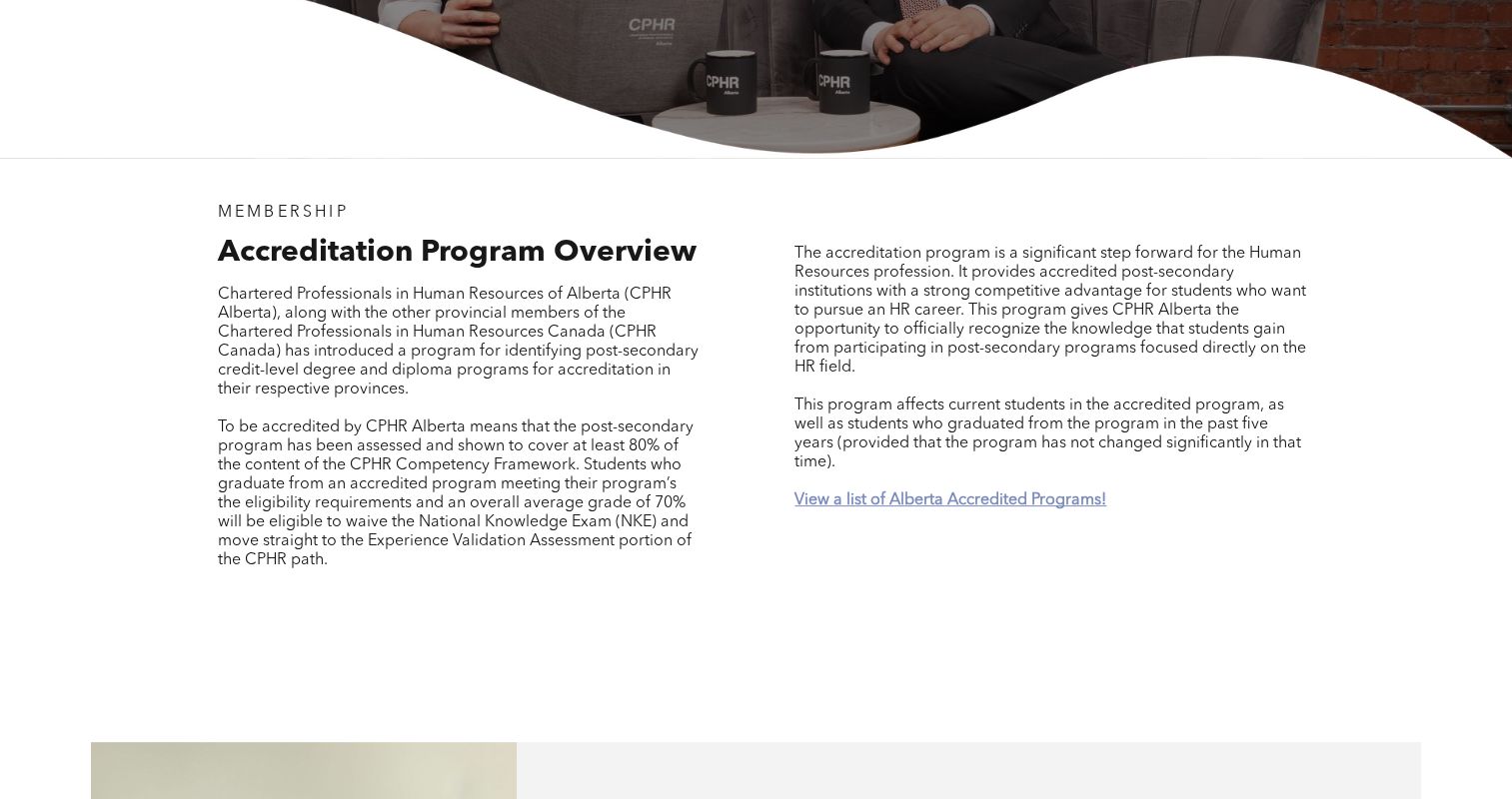 click on "View a list of Alberta Accredited Programs!" at bounding box center [950, 500] 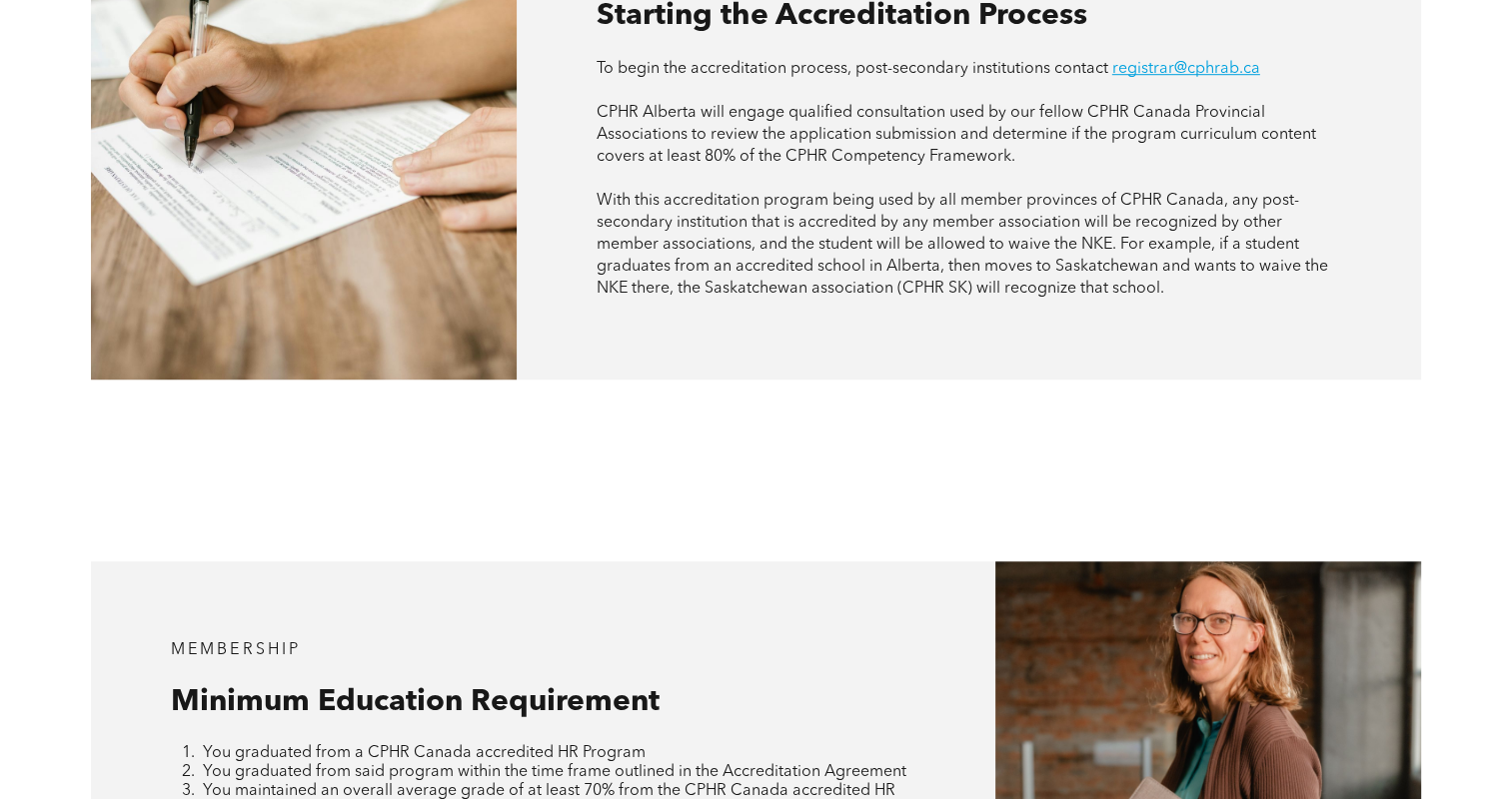 scroll, scrollTop: 1121, scrollLeft: 0, axis: vertical 